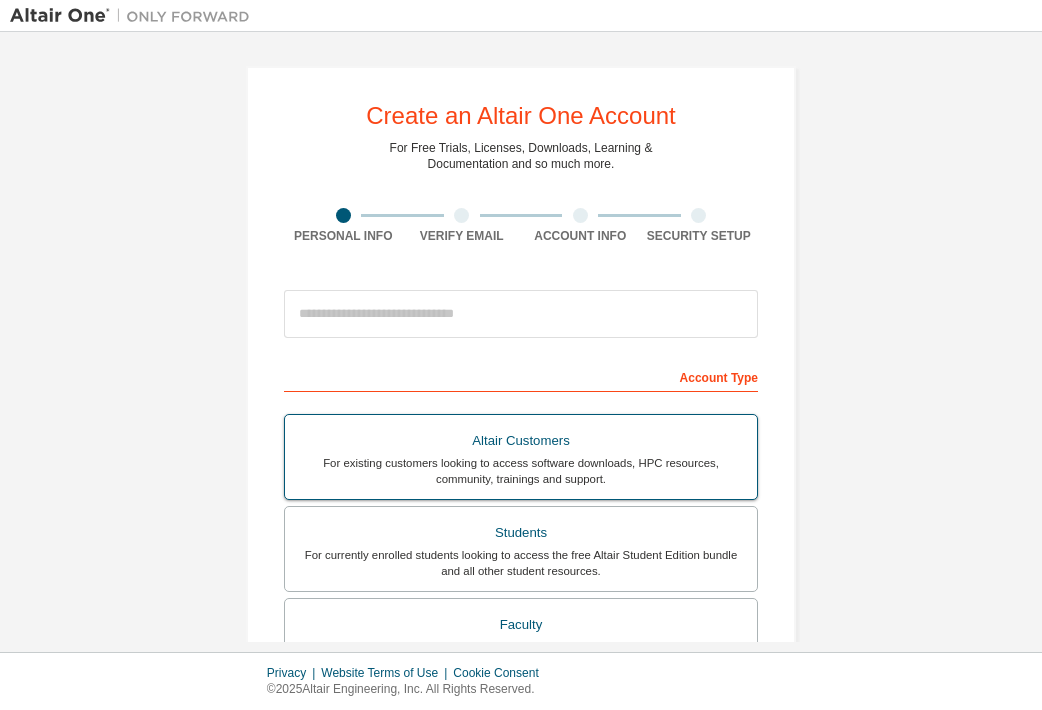 scroll, scrollTop: 0, scrollLeft: 0, axis: both 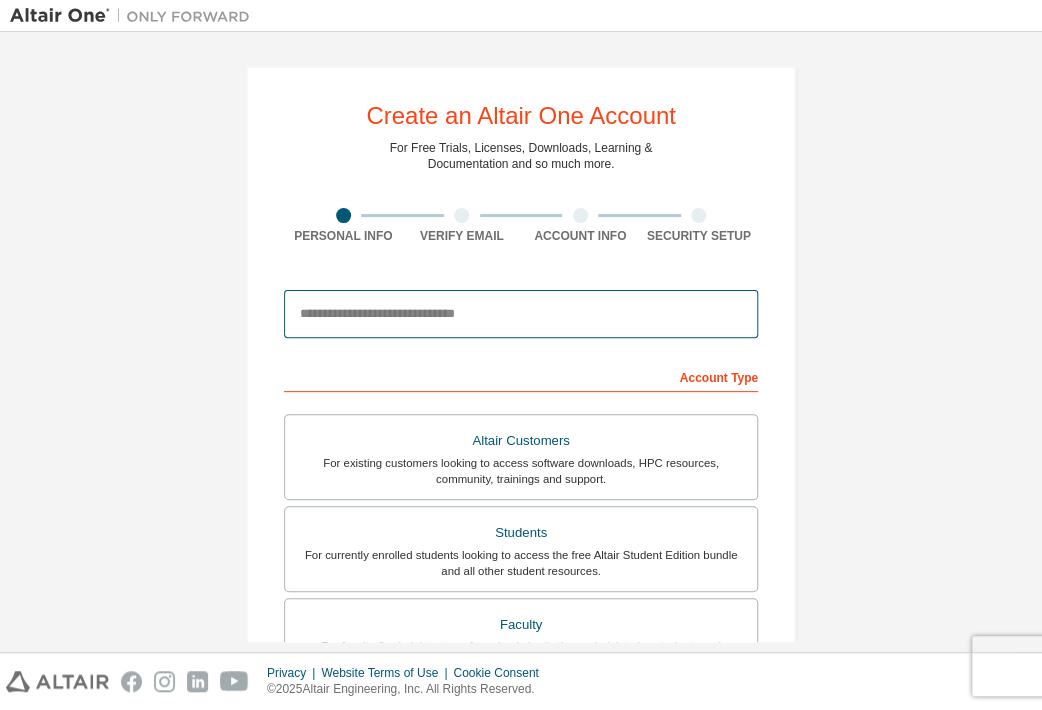 click at bounding box center [521, 314] 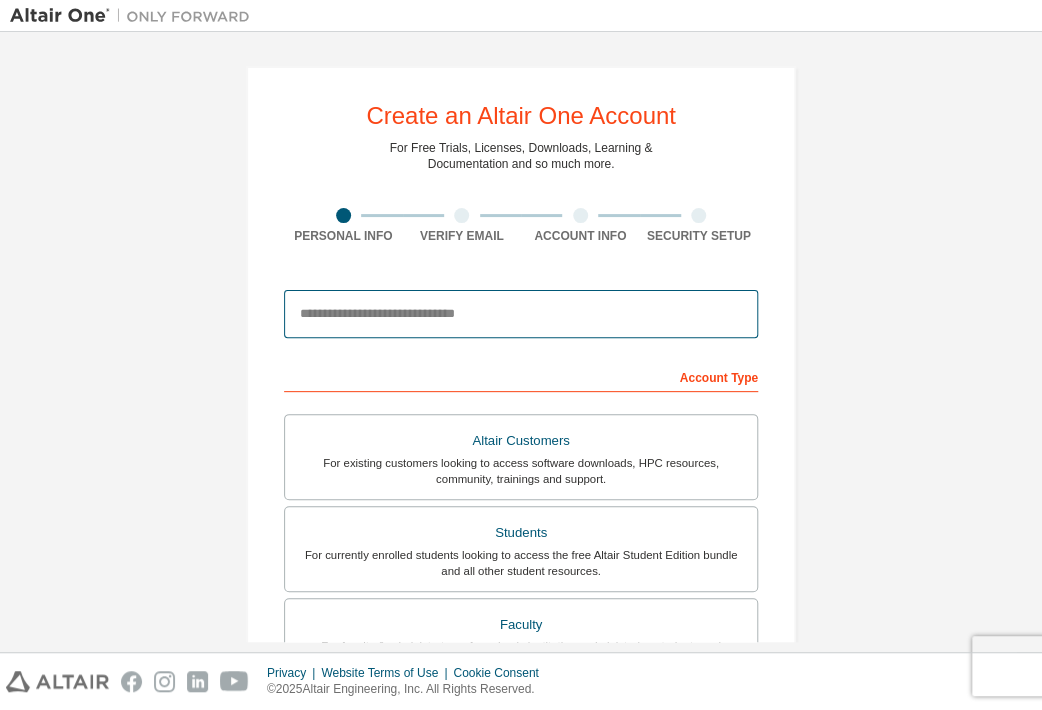 type on "**********" 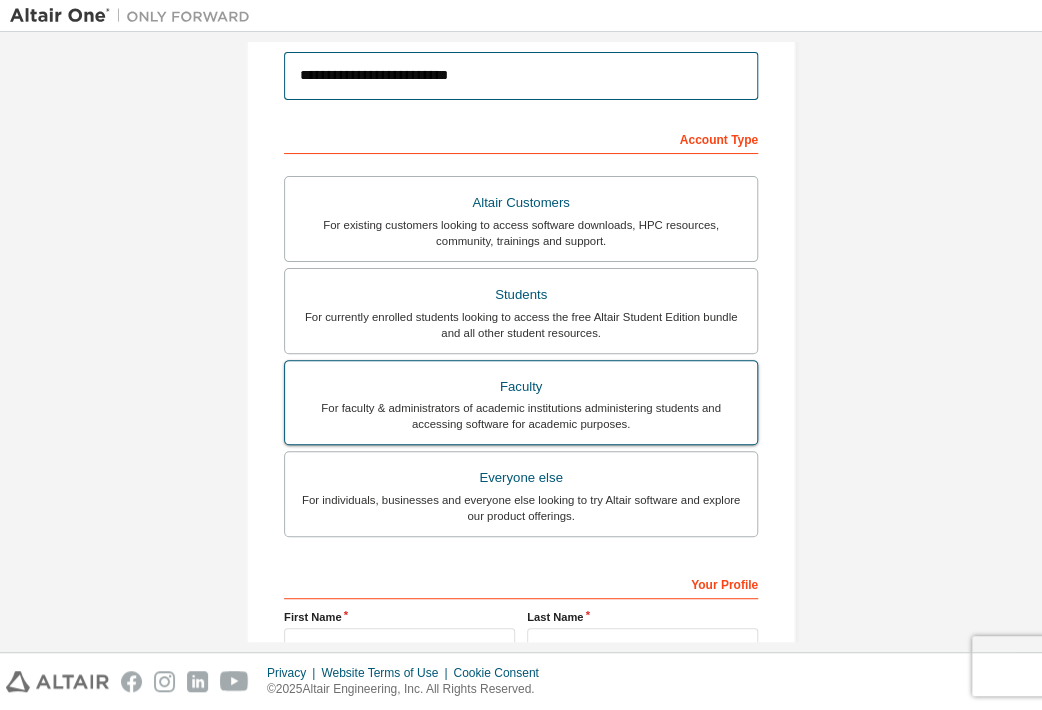 scroll, scrollTop: 236, scrollLeft: 0, axis: vertical 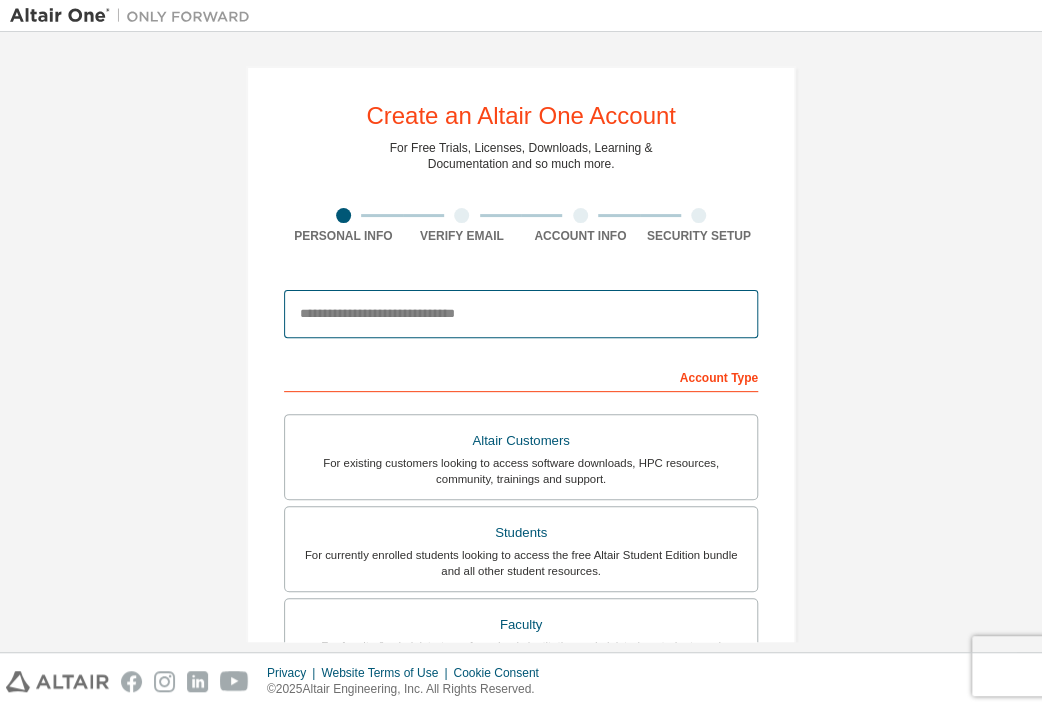 click at bounding box center (521, 314) 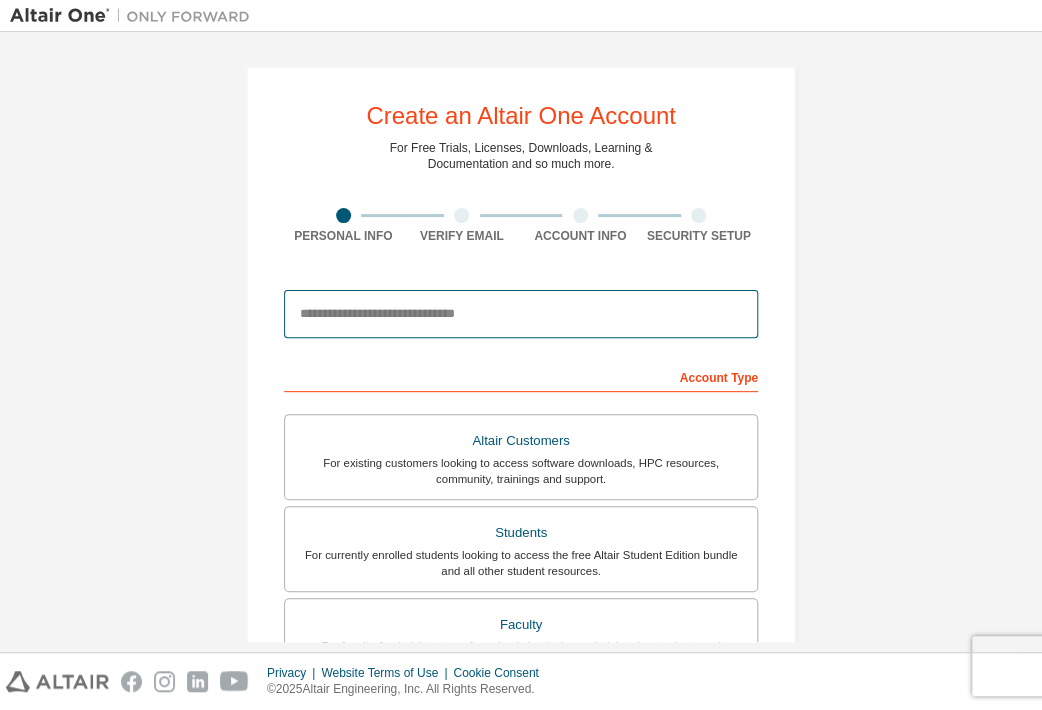 type on "**********" 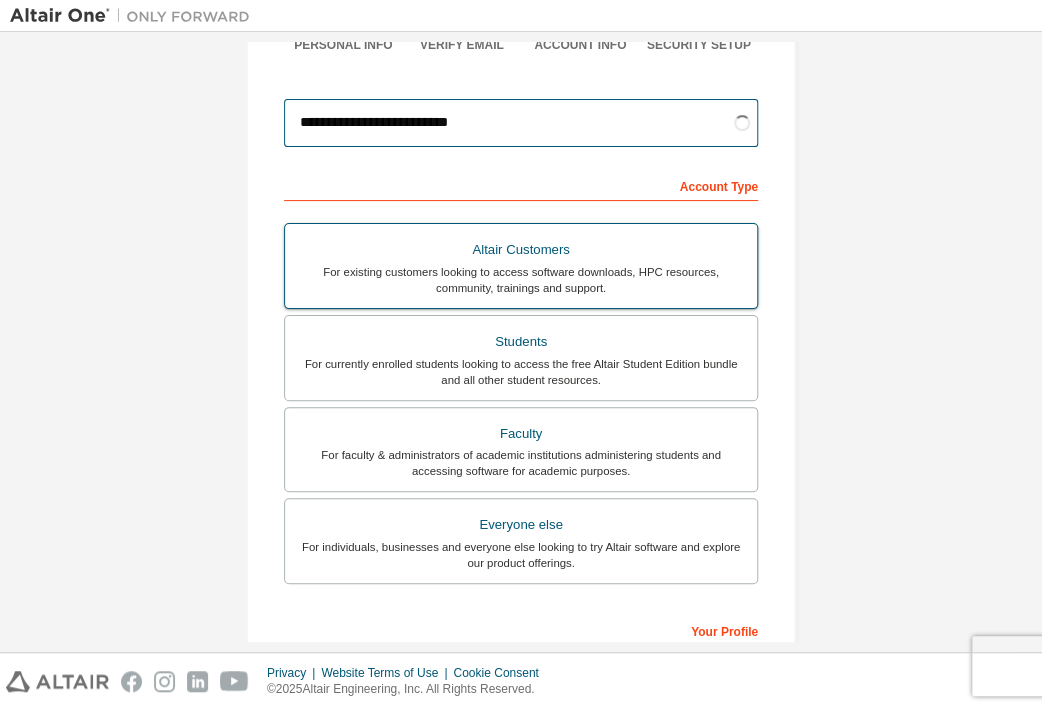 scroll, scrollTop: 192, scrollLeft: 0, axis: vertical 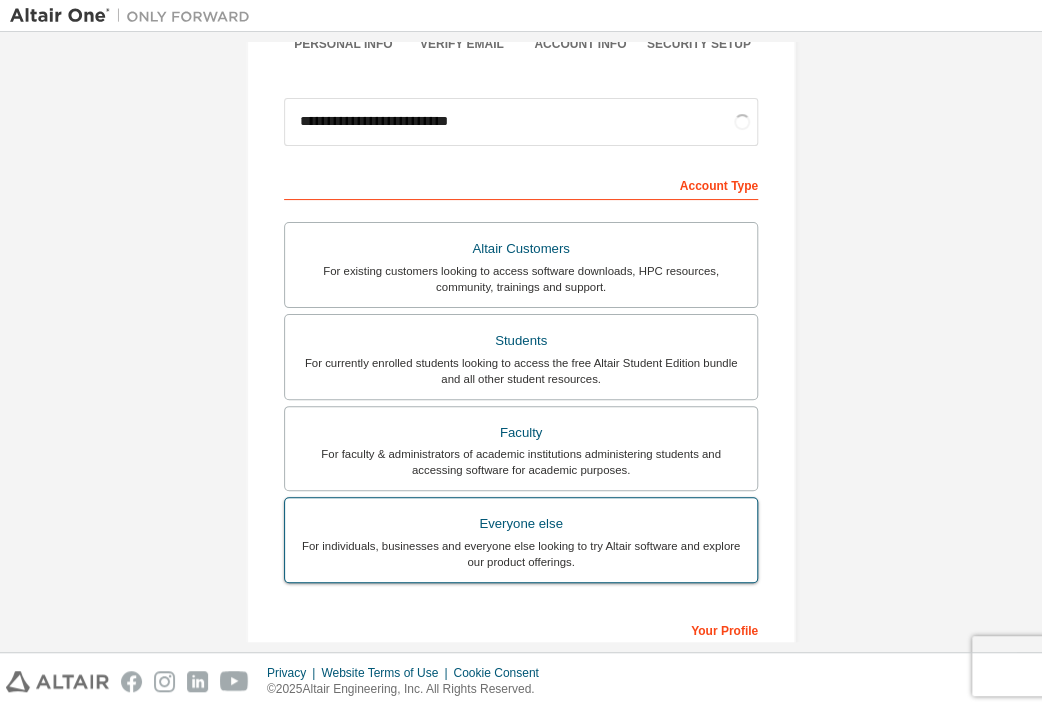 click on "Everyone else" at bounding box center (521, 524) 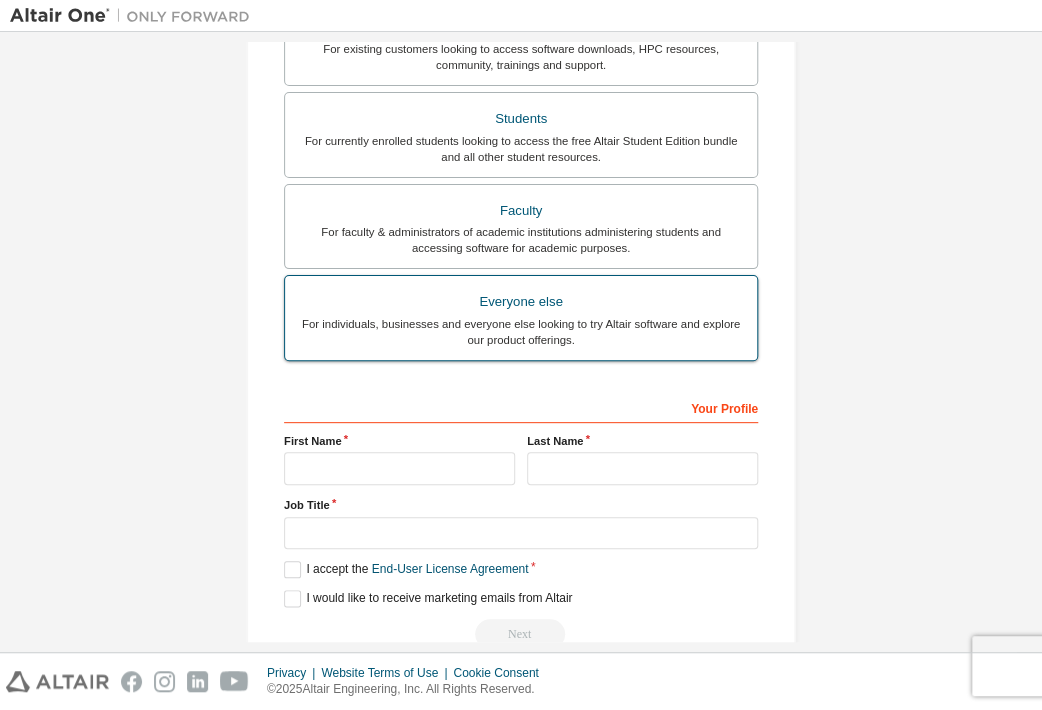 scroll, scrollTop: 415, scrollLeft: 0, axis: vertical 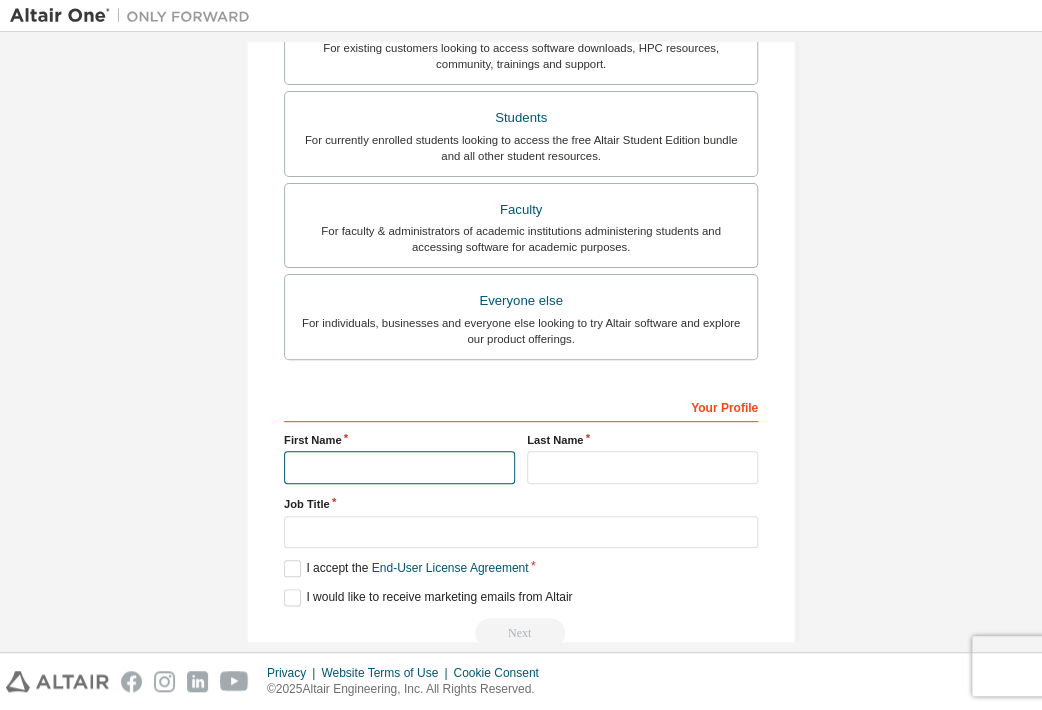 click at bounding box center [399, 467] 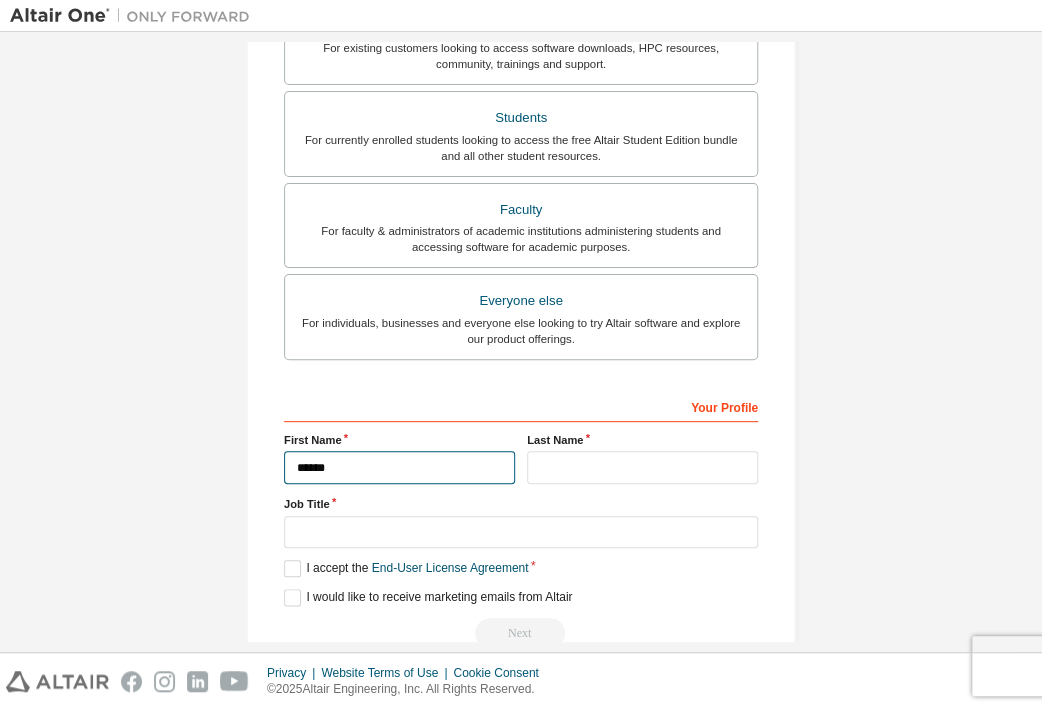type on "******" 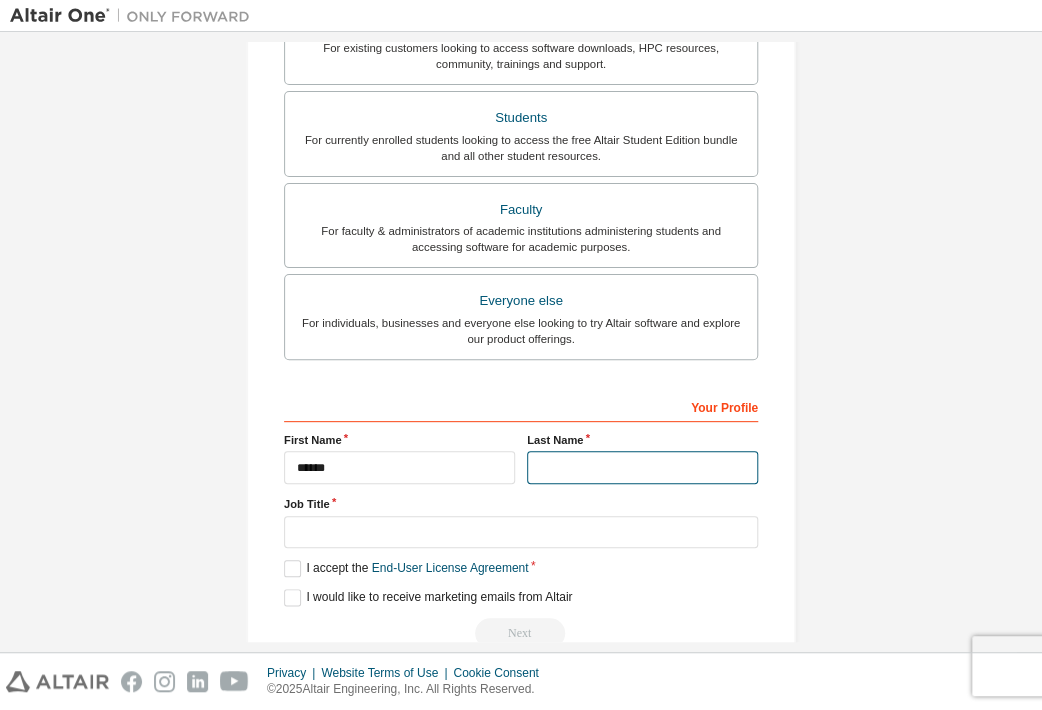 click at bounding box center (642, 467) 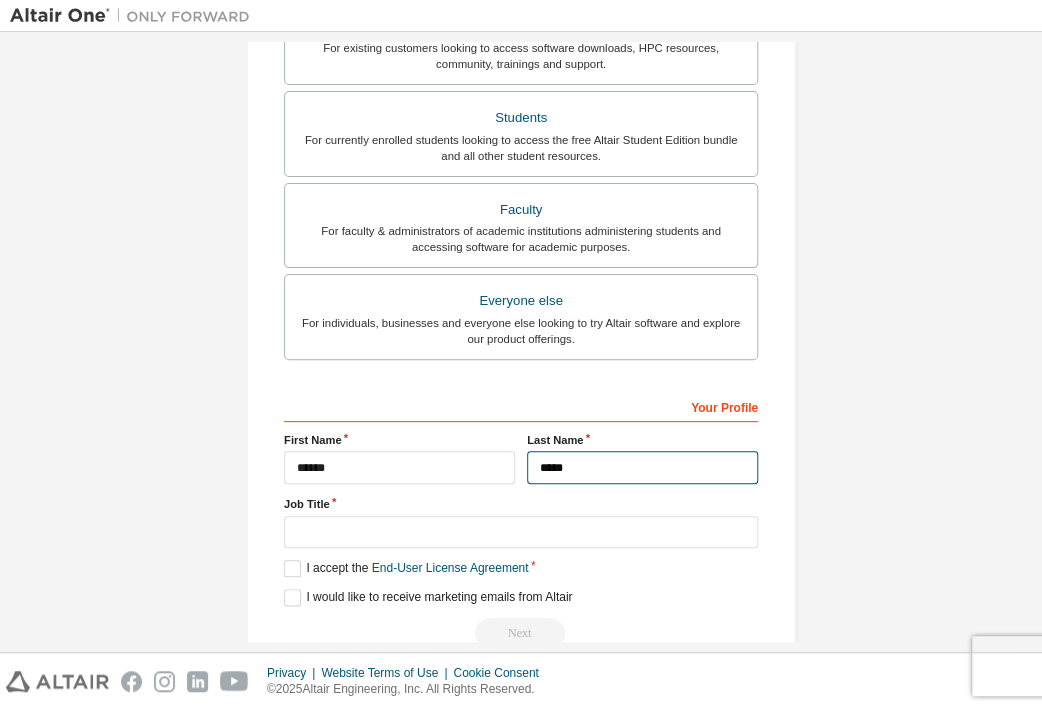 click on "*****" at bounding box center [642, 467] 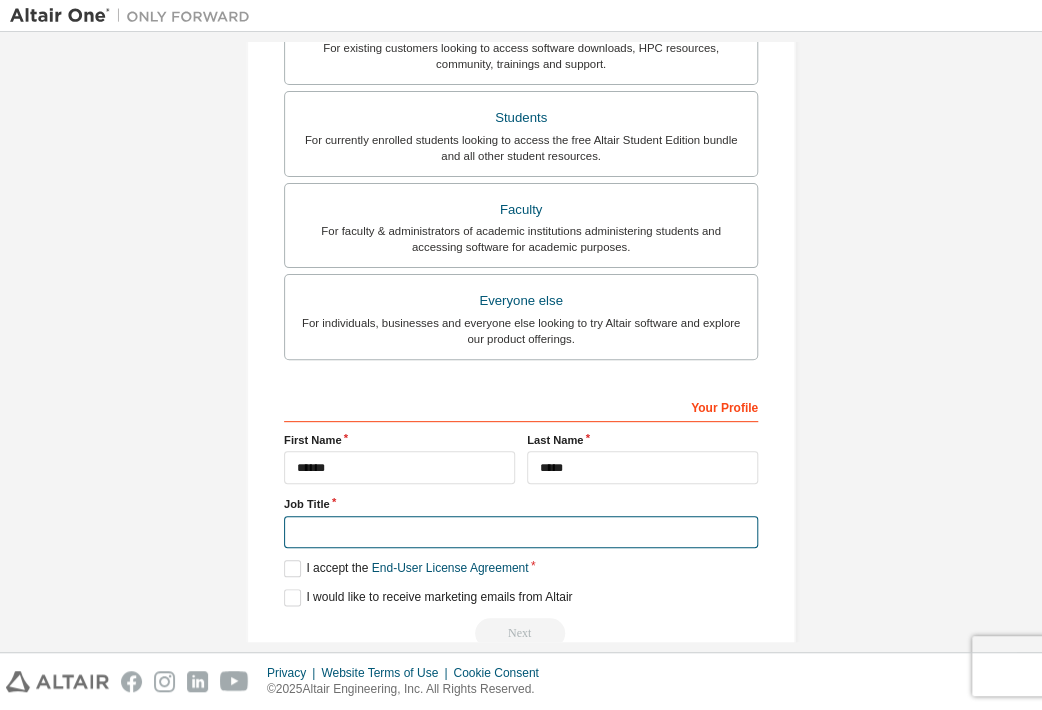 click at bounding box center [521, 532] 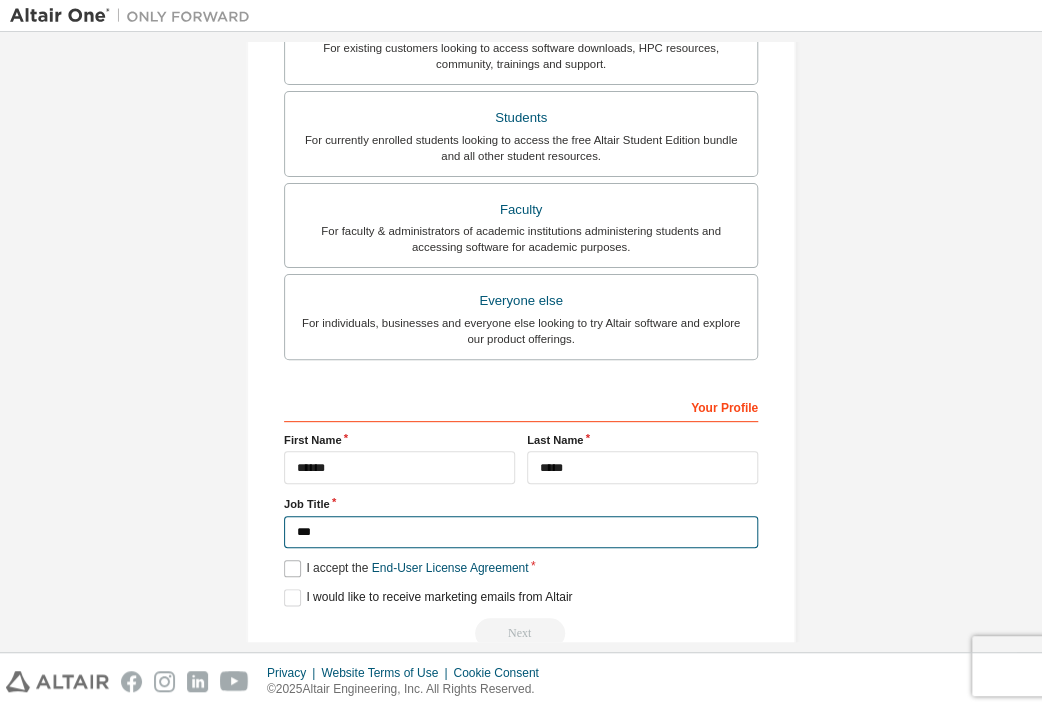 type on "***" 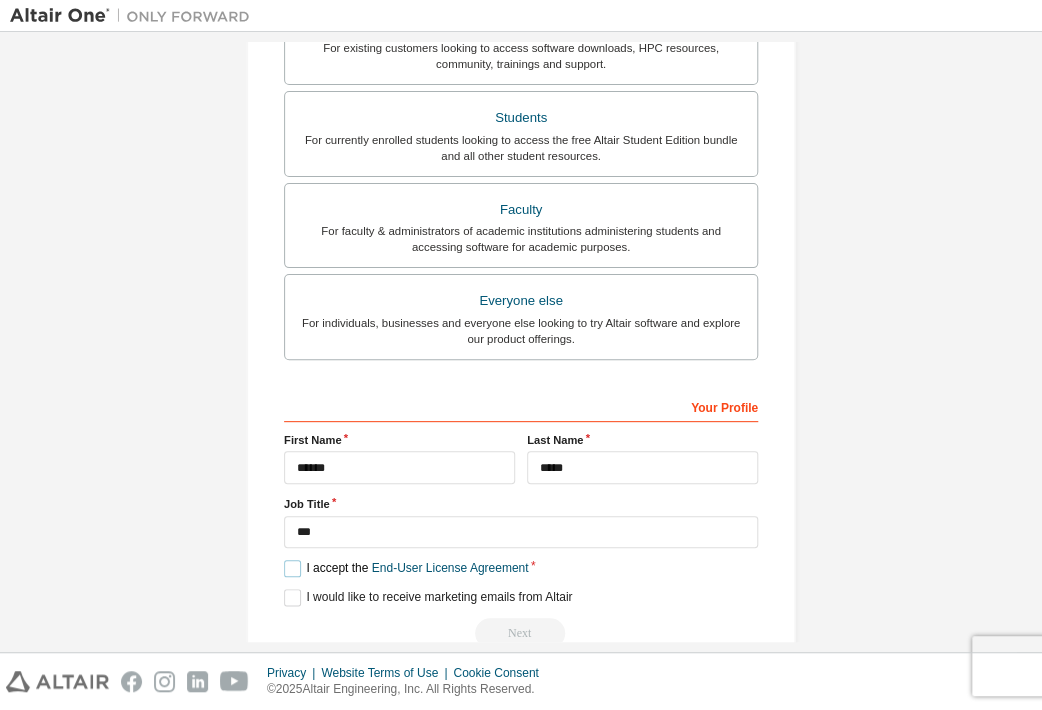 click on "I accept the    End-User License Agreement" at bounding box center (406, 568) 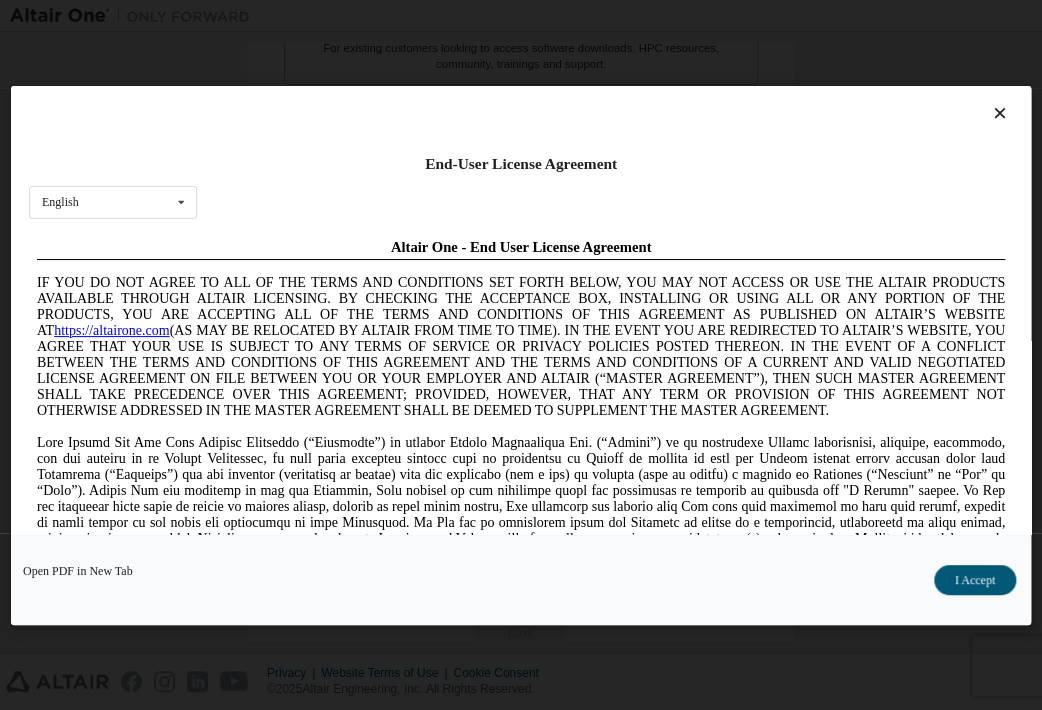 scroll, scrollTop: 0, scrollLeft: 0, axis: both 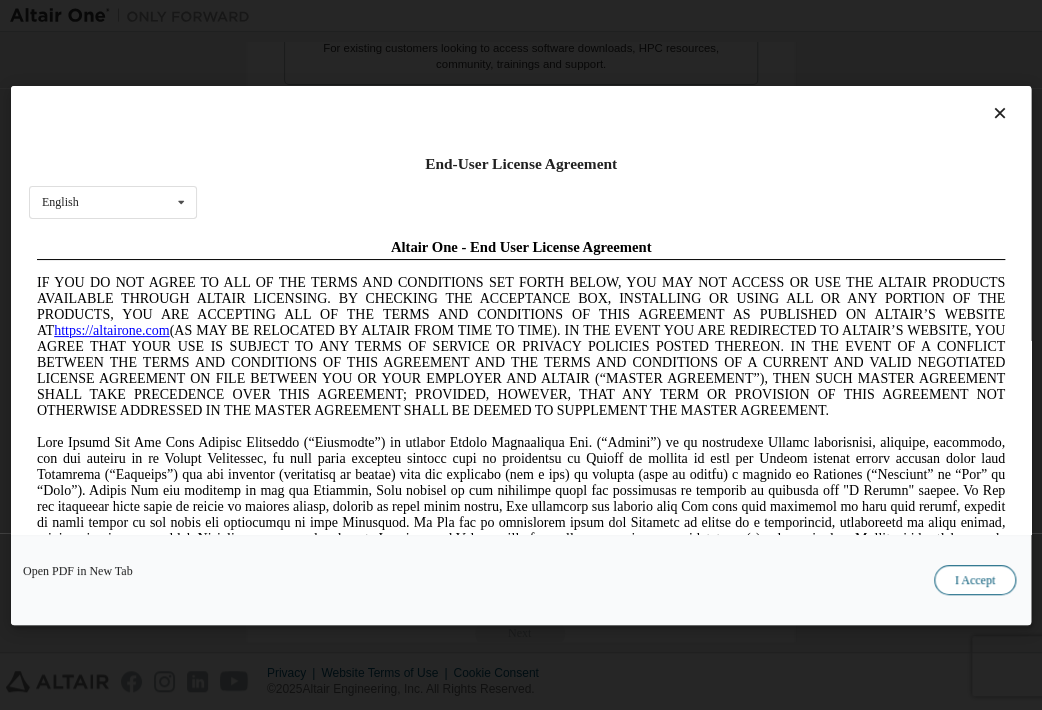 click on "I Accept" at bounding box center (975, 580) 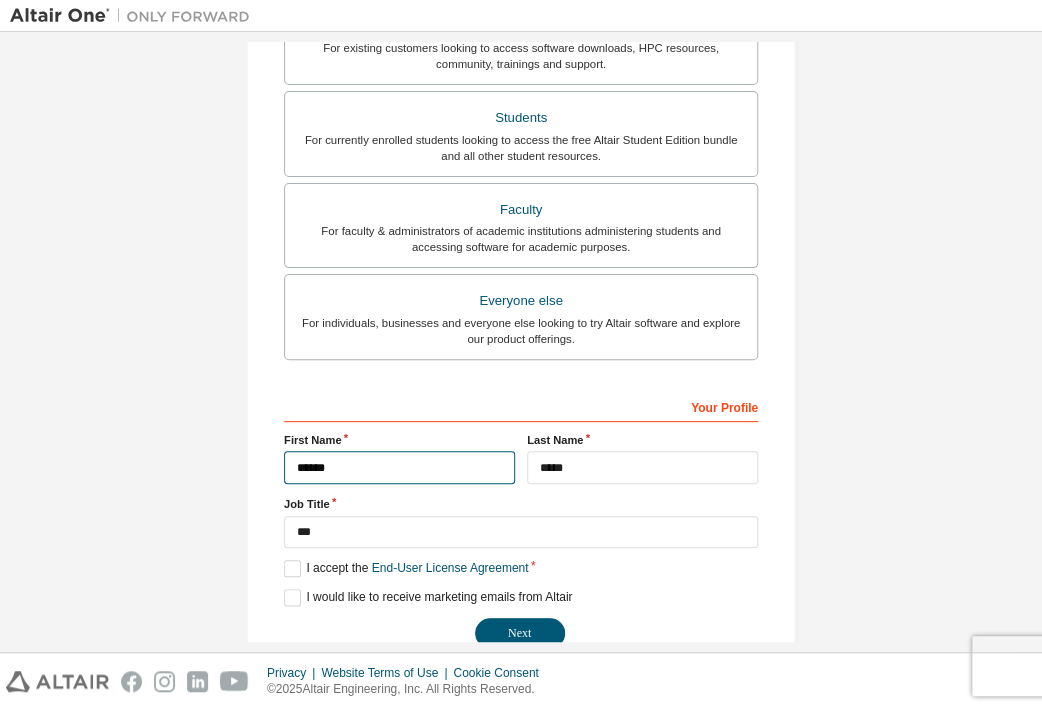 click on "******" at bounding box center [399, 467] 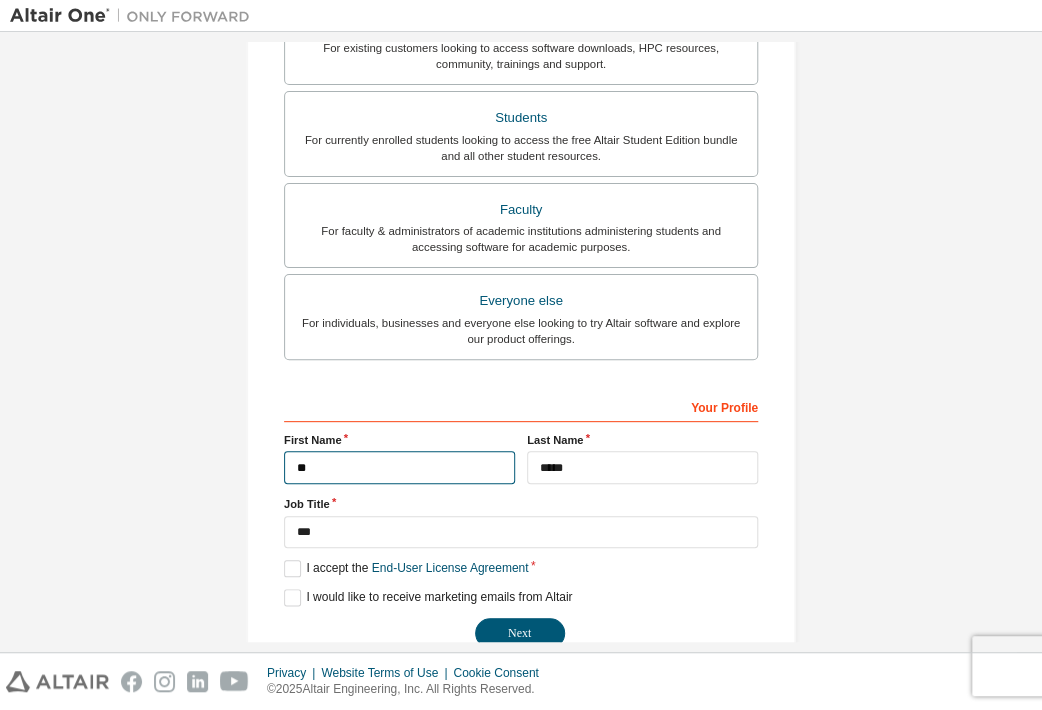 type on "*" 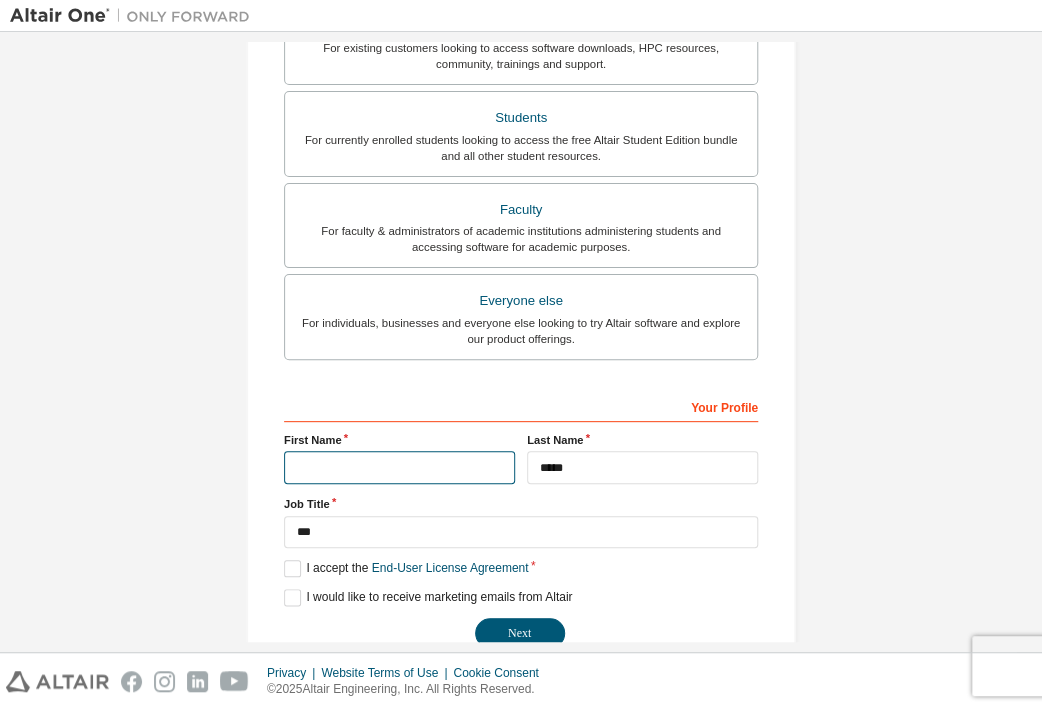type 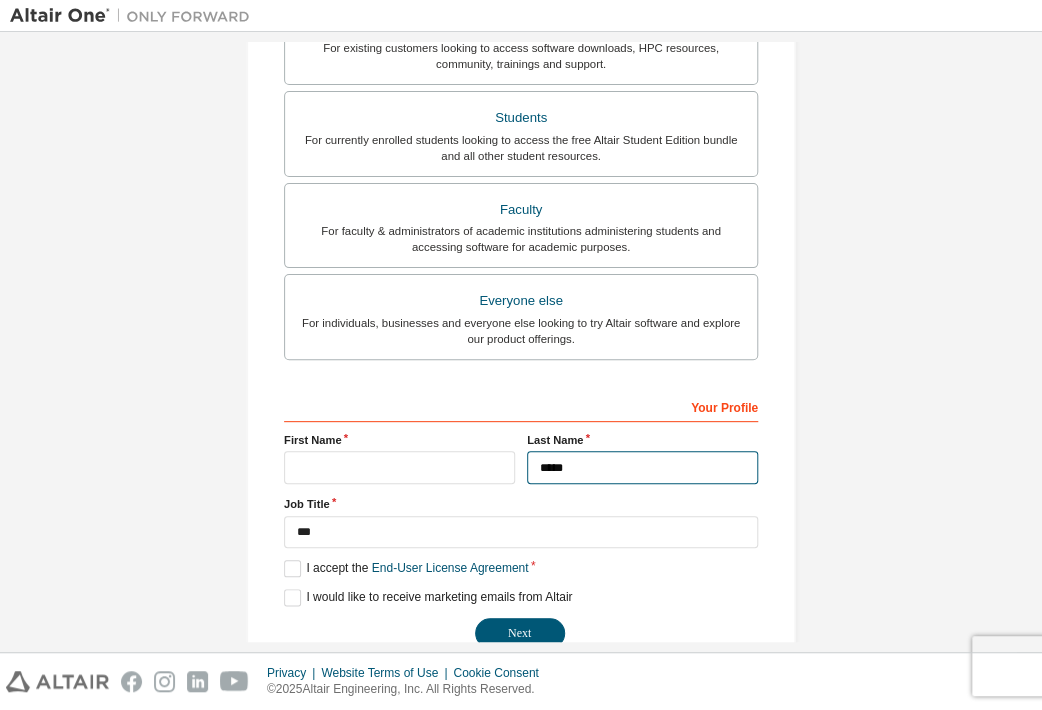 click on "*****" at bounding box center [642, 467] 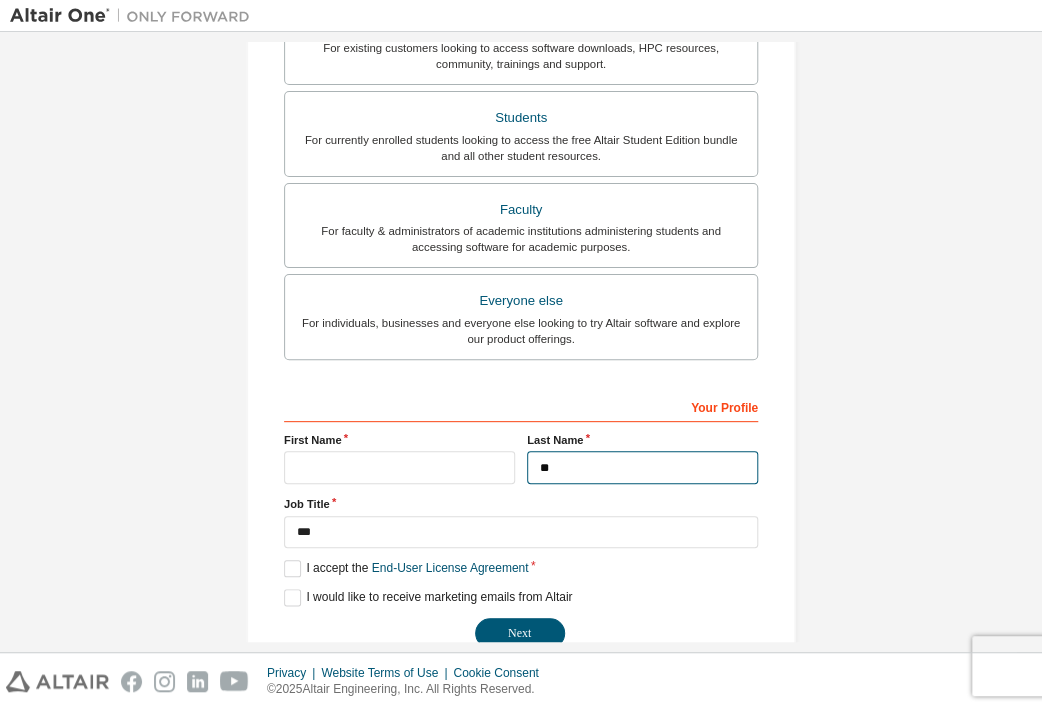 type on "*" 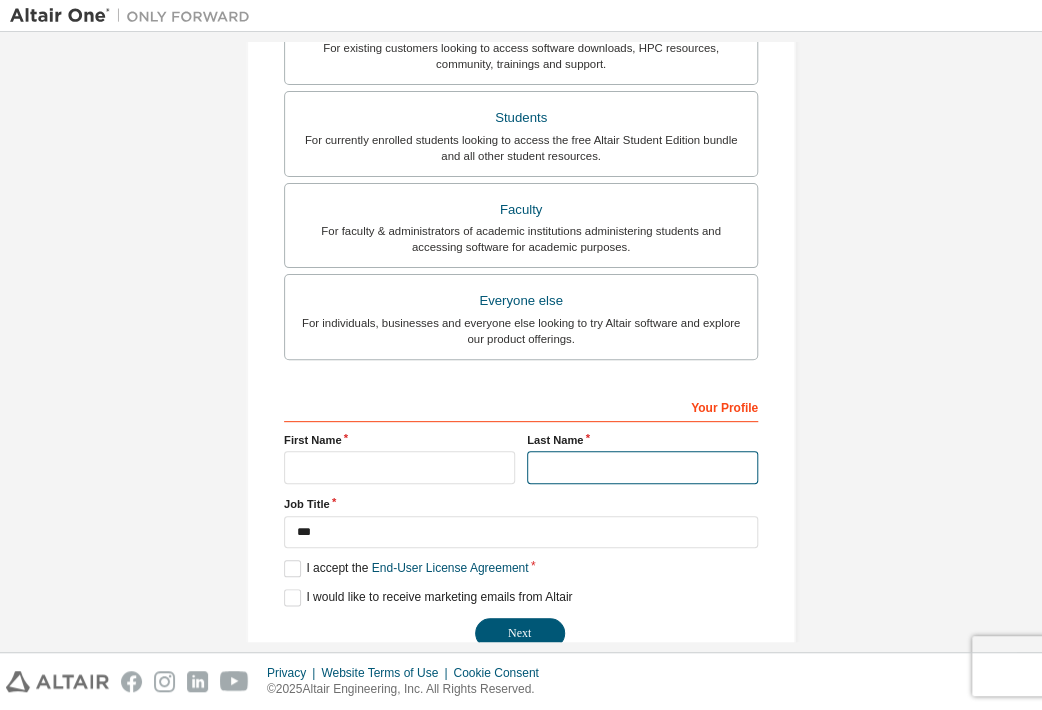 type 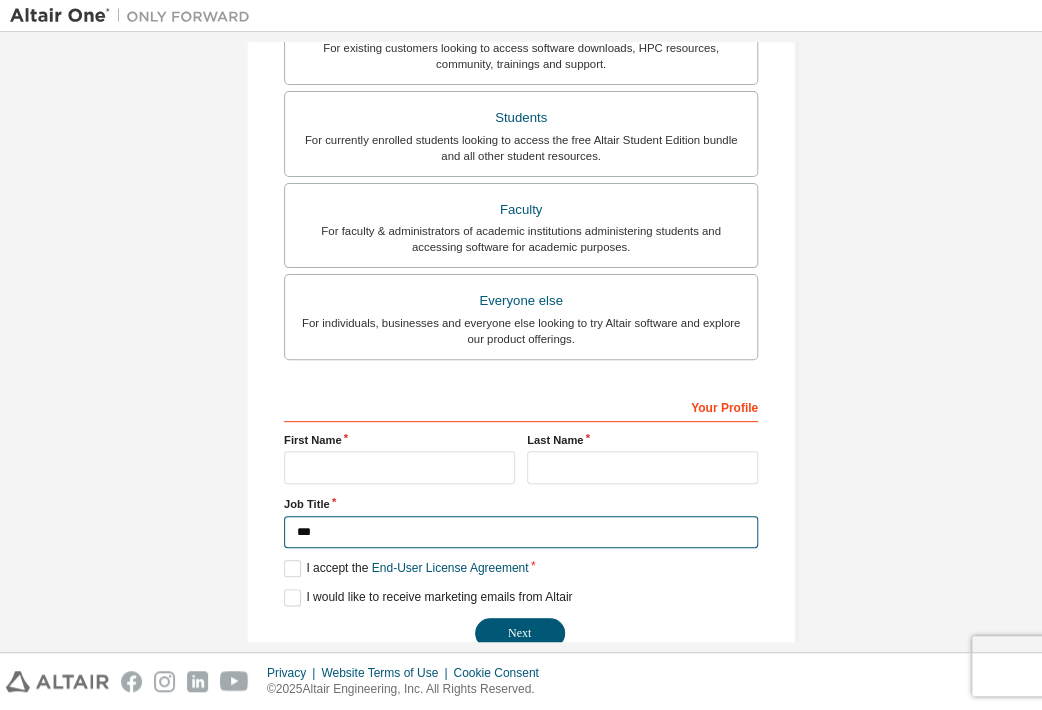 click on "***" at bounding box center (521, 532) 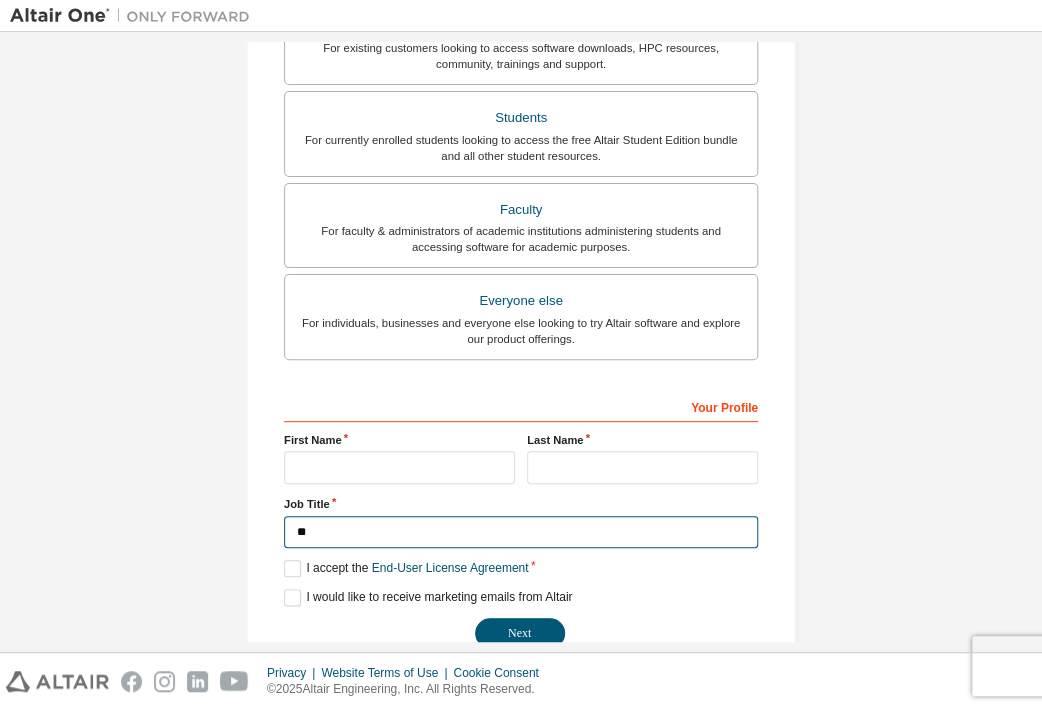 type on "*" 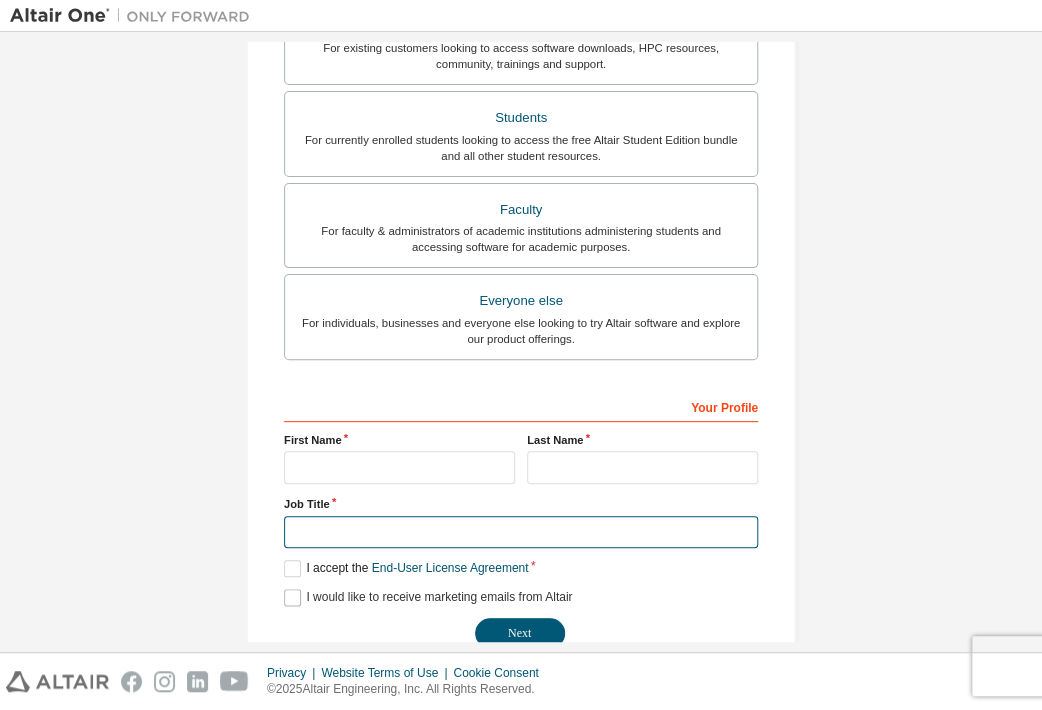 type 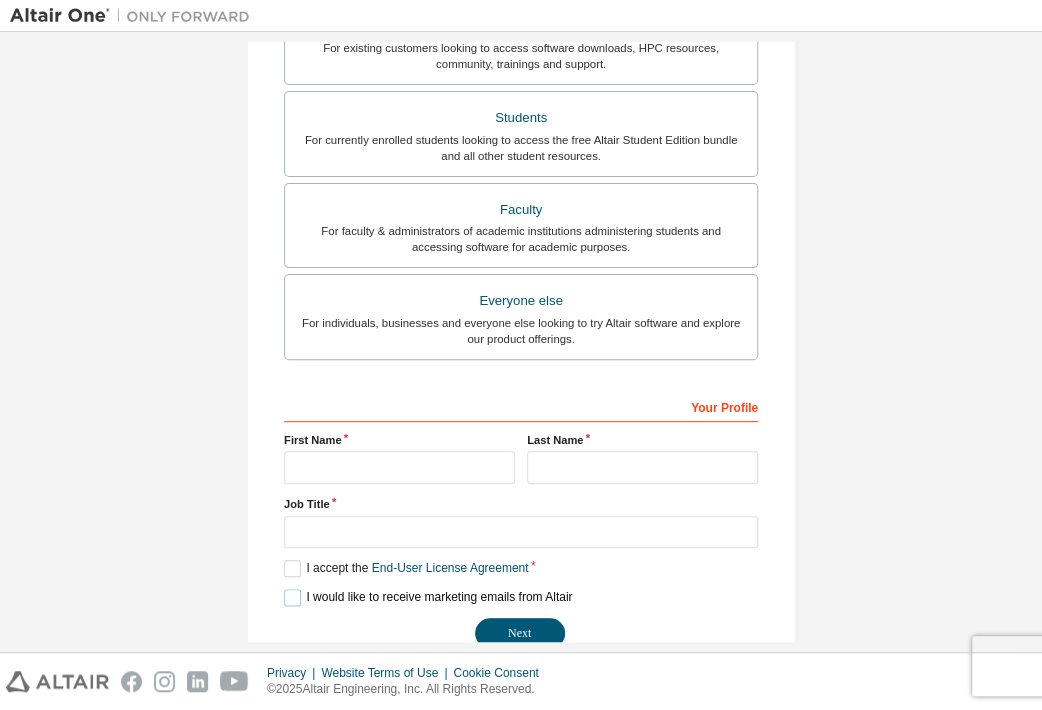 click on "I would like to receive marketing emails from Altair" at bounding box center [428, 597] 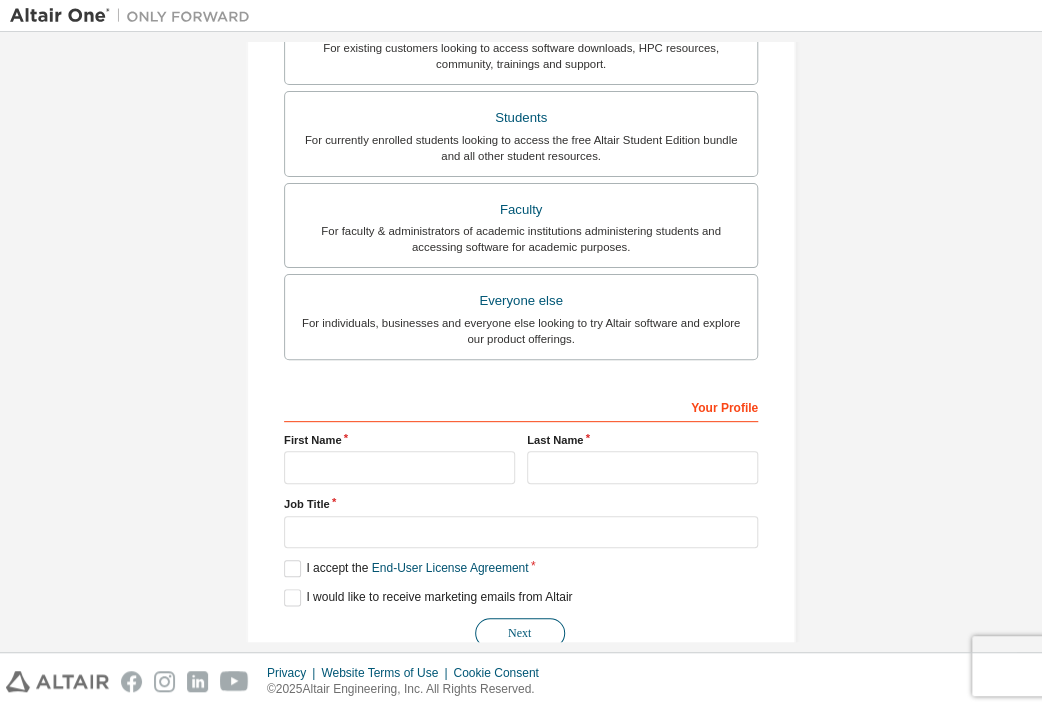click on "Next" at bounding box center (520, 633) 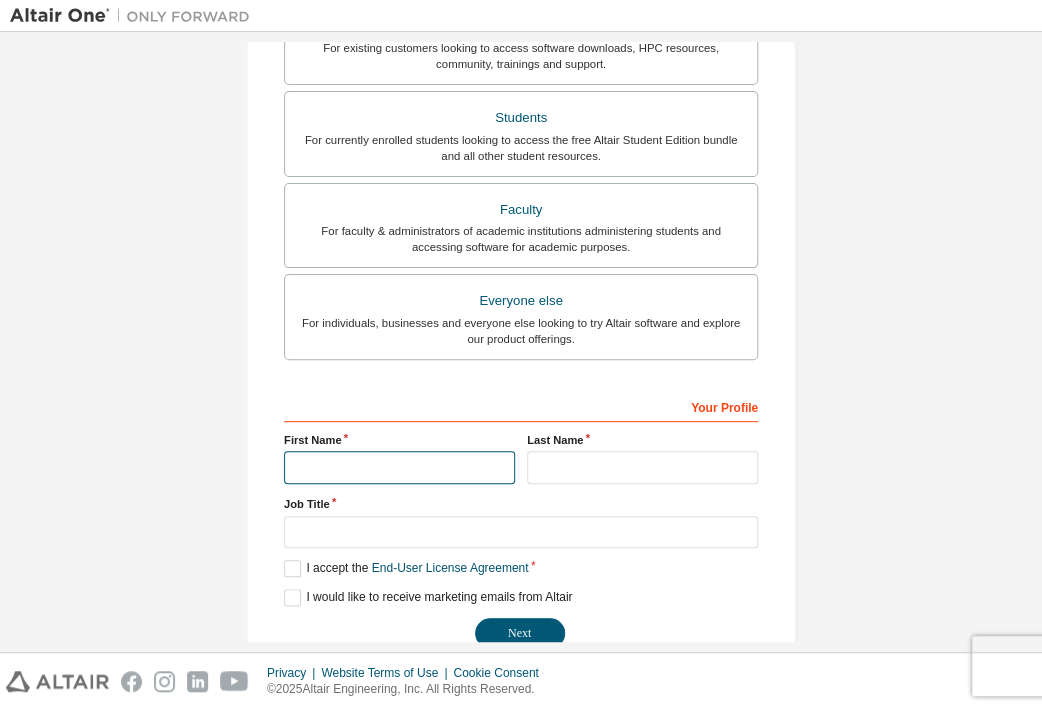 click at bounding box center (399, 467) 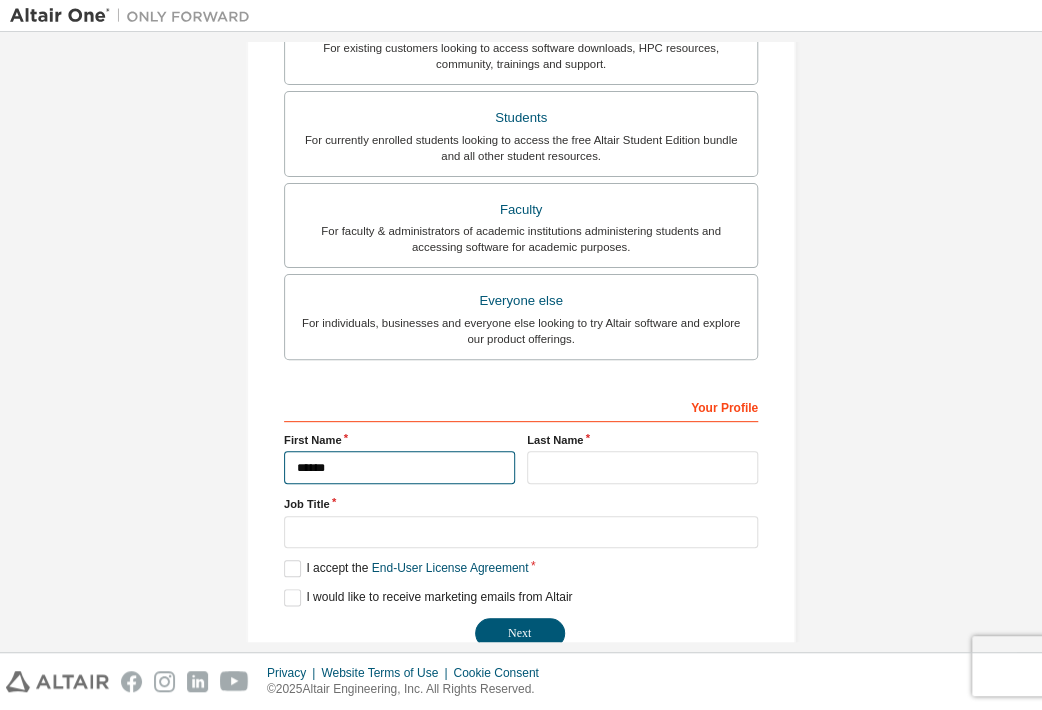 type on "******" 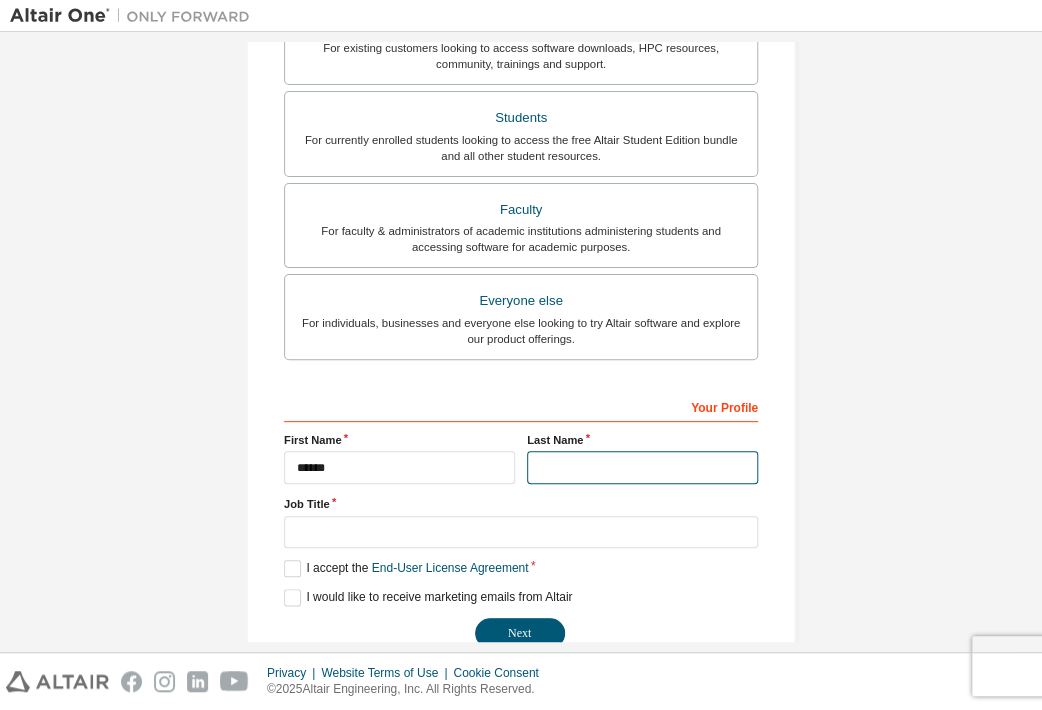 click at bounding box center (642, 467) 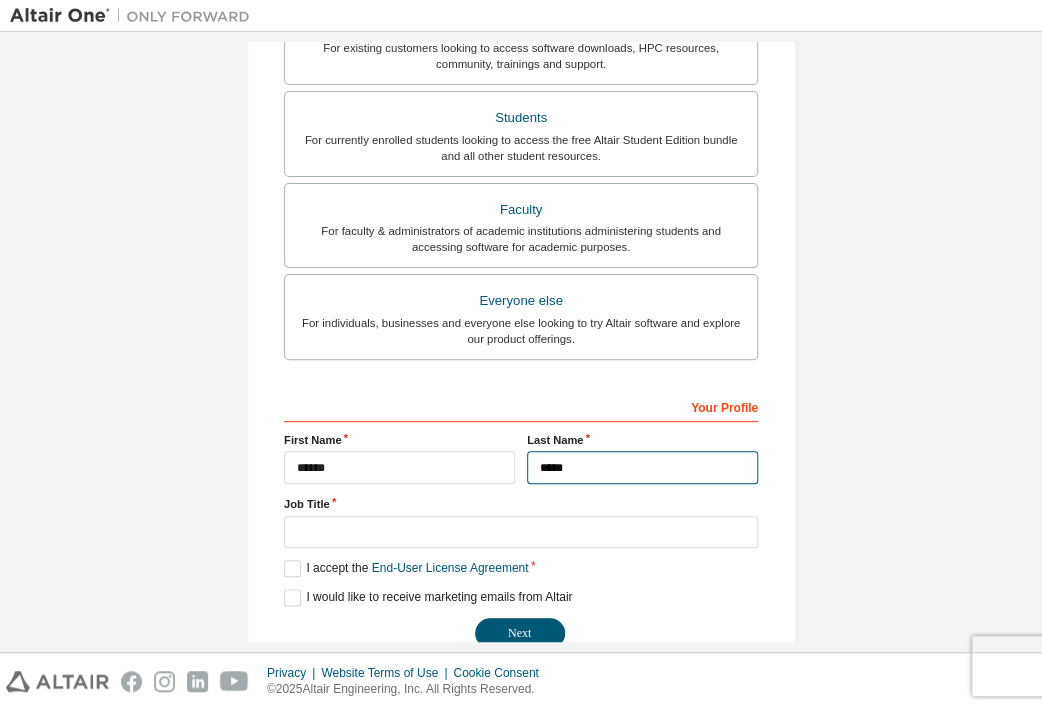 type on "*****" 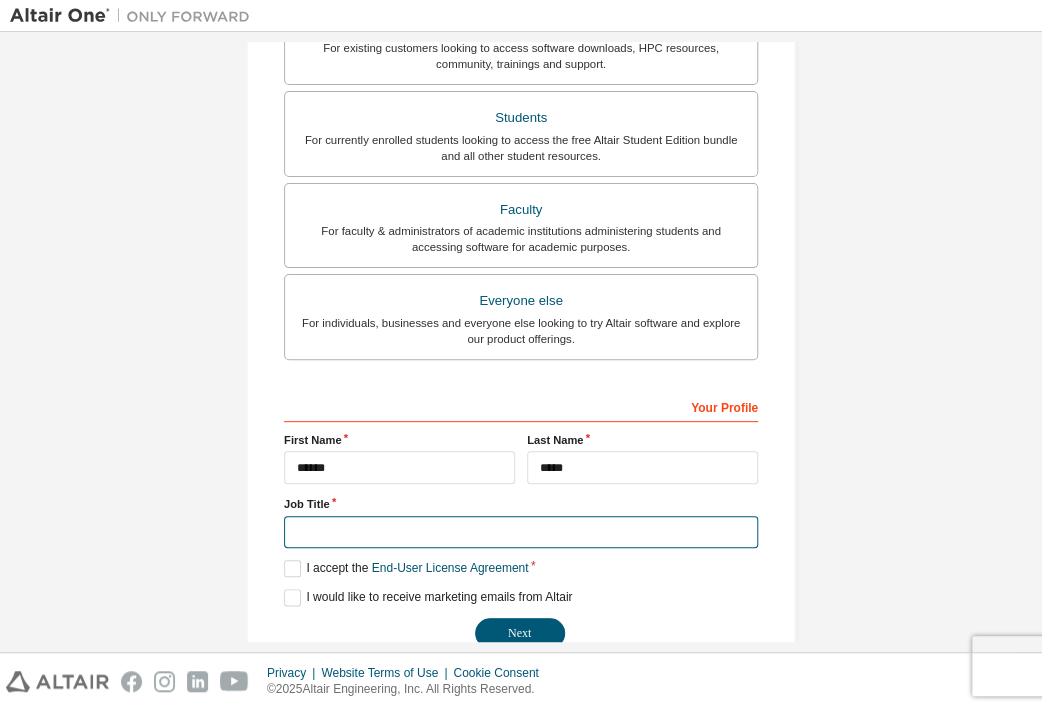 click at bounding box center (521, 532) 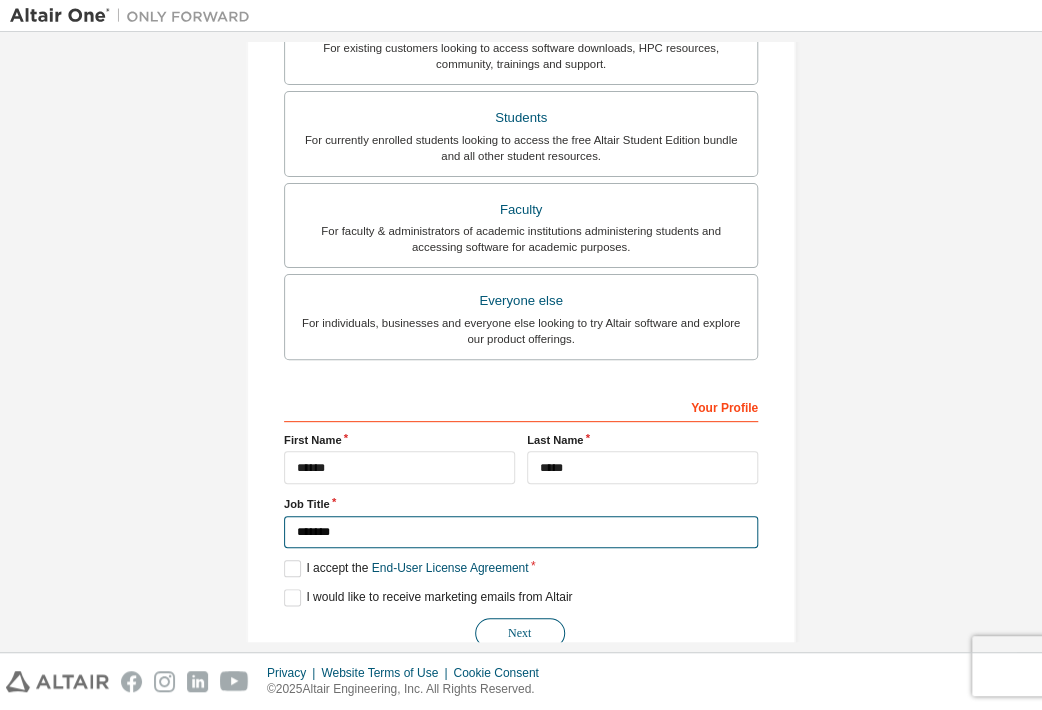 type on "*******" 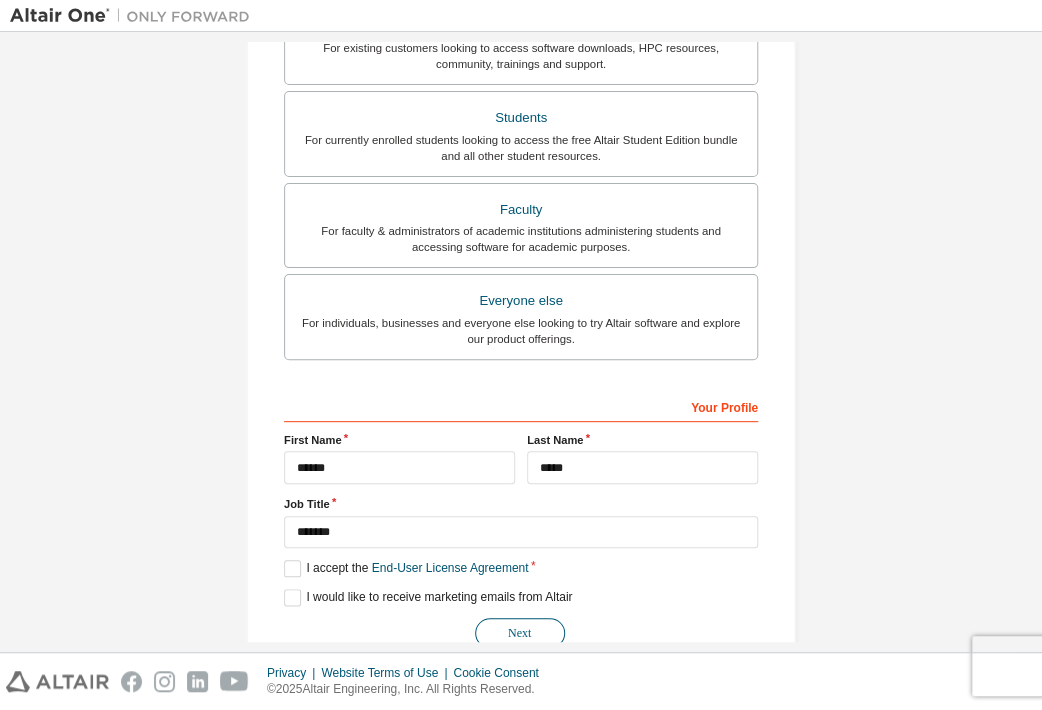 click on "Next" at bounding box center (520, 633) 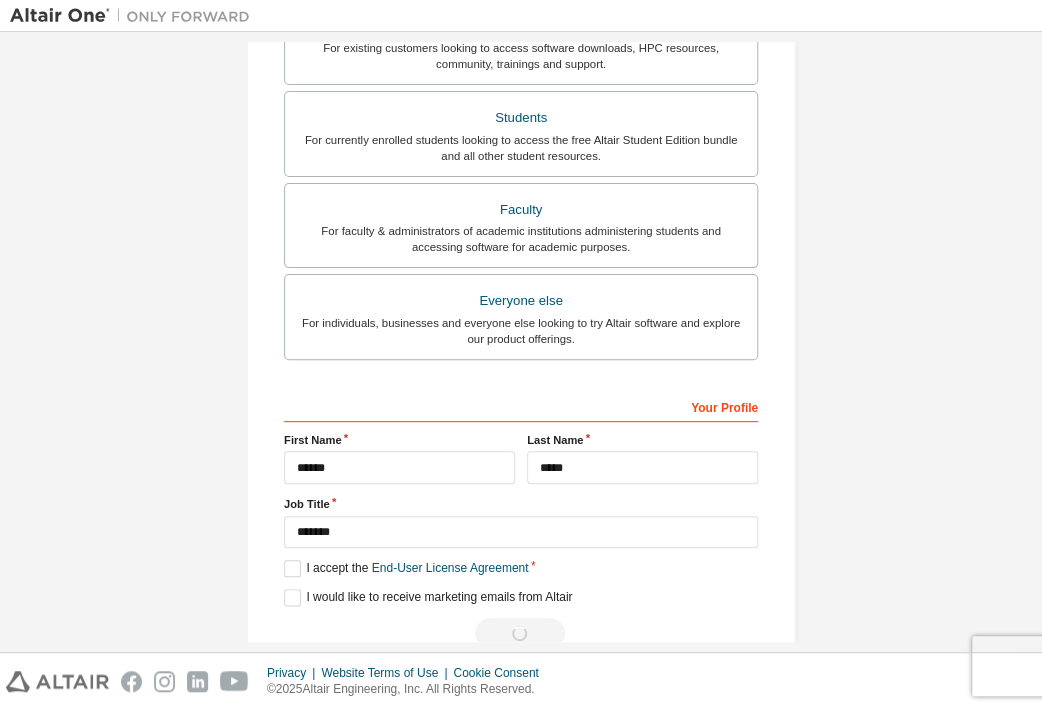 scroll, scrollTop: 0, scrollLeft: 0, axis: both 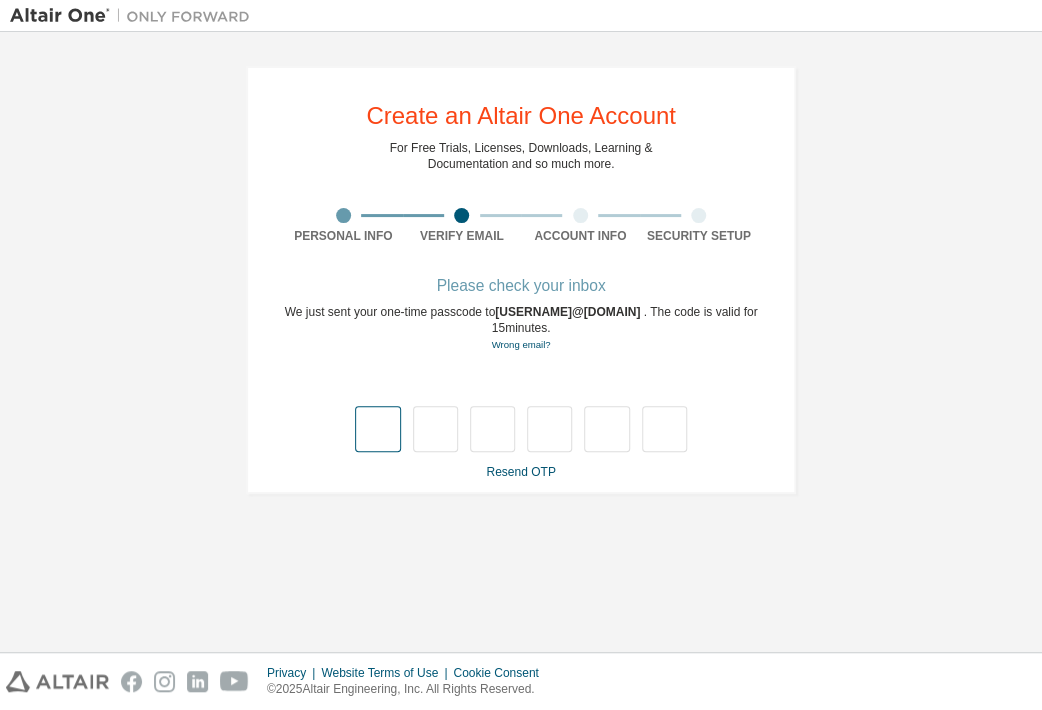 type on "*" 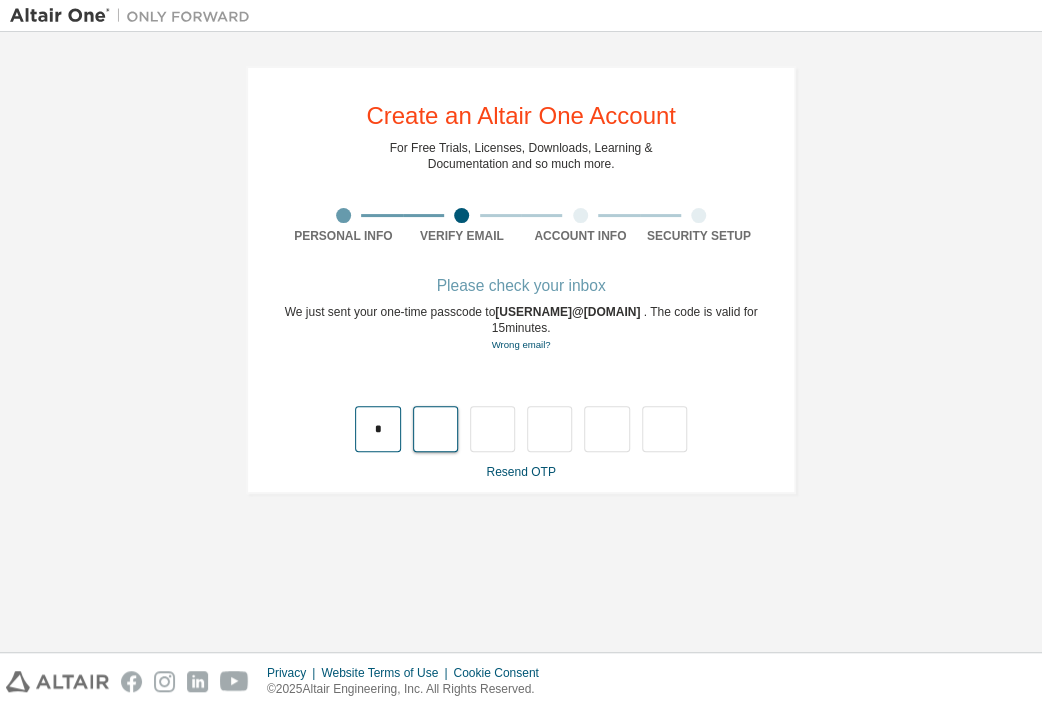 type on "*" 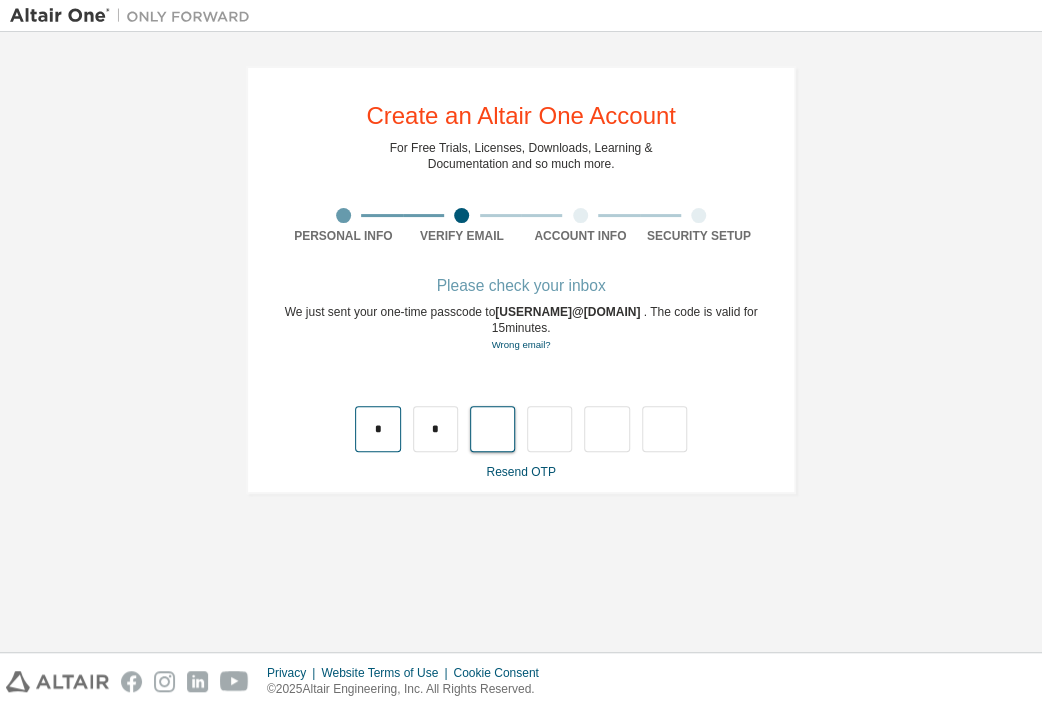 type on "*" 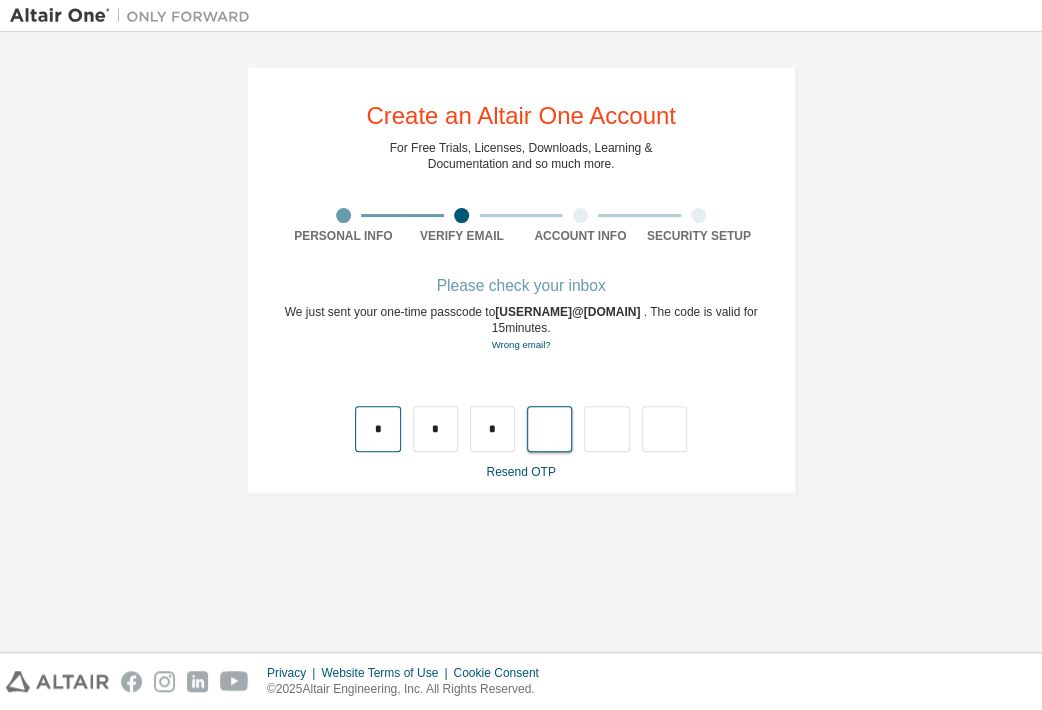 type on "*" 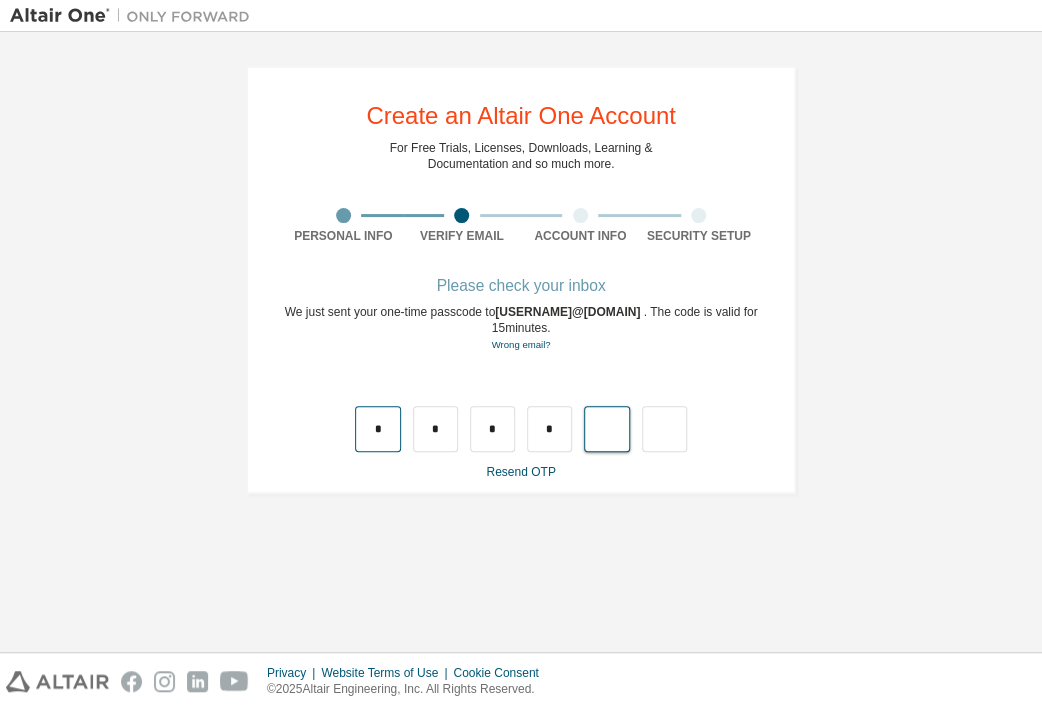type on "*" 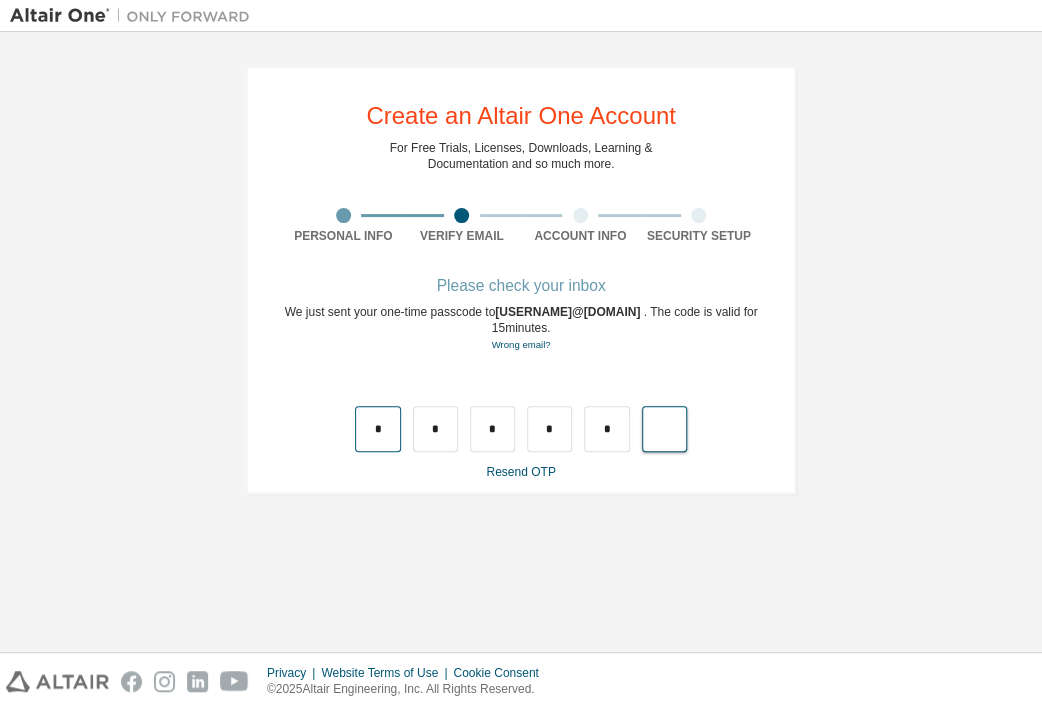 type on "*" 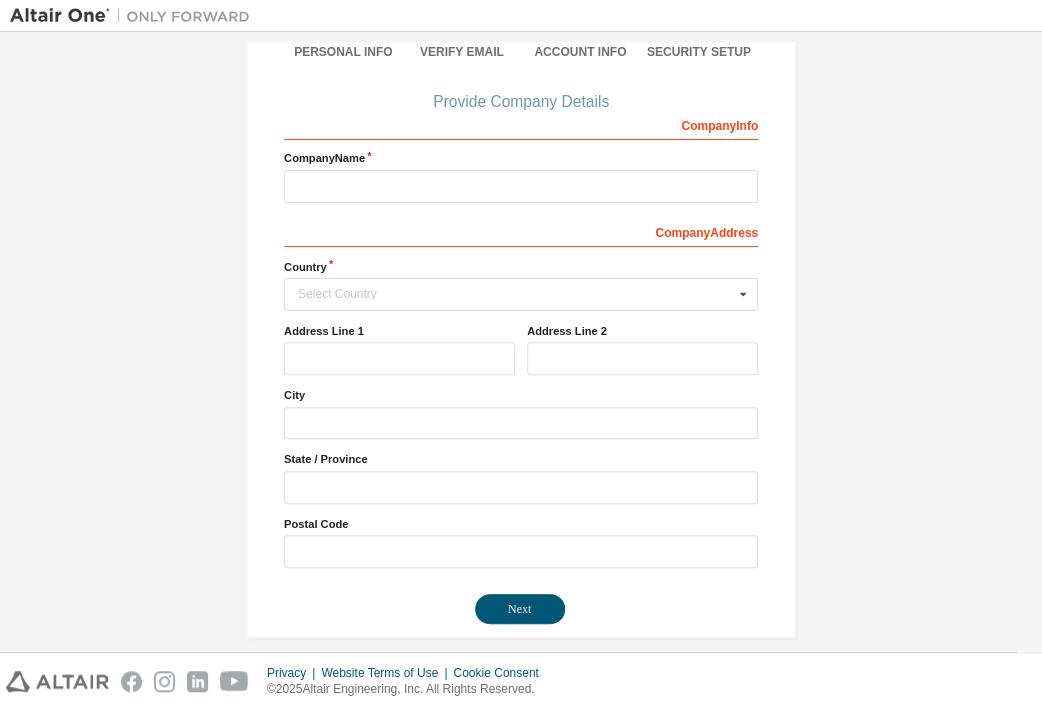 scroll, scrollTop: 186, scrollLeft: 0, axis: vertical 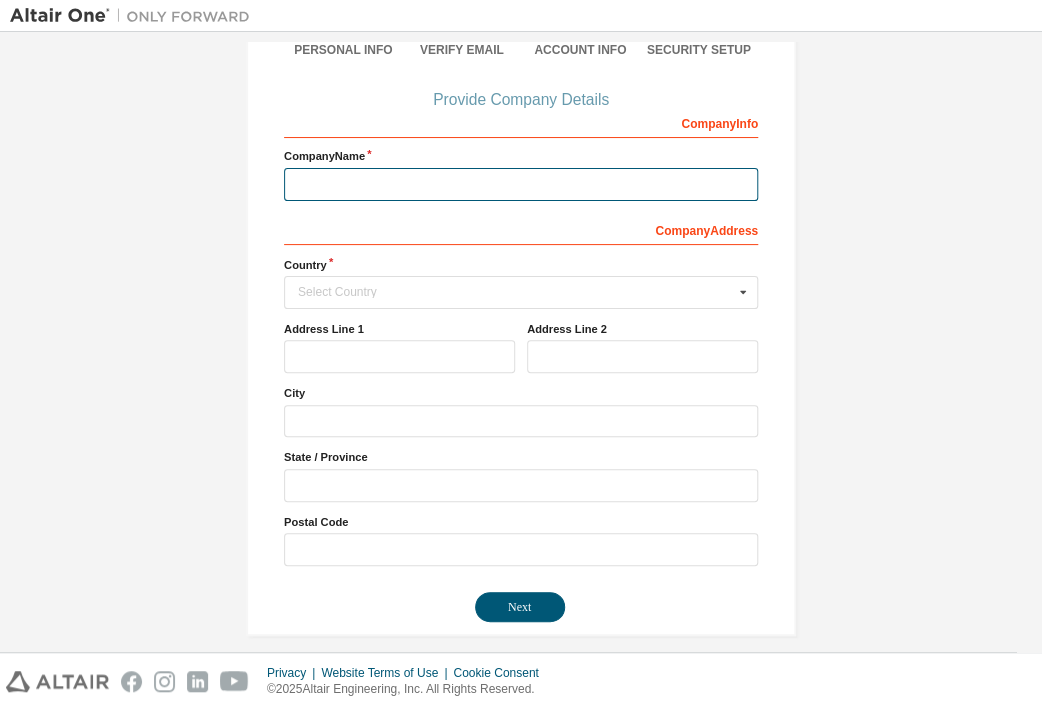 click at bounding box center (521, 184) 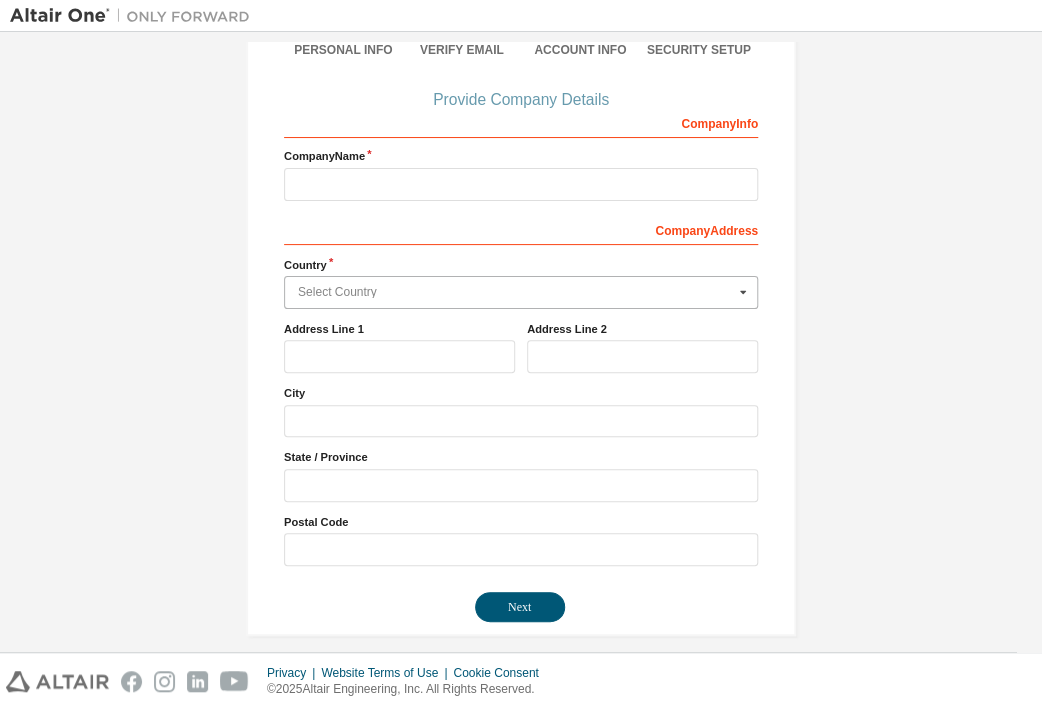 click at bounding box center (522, 292) 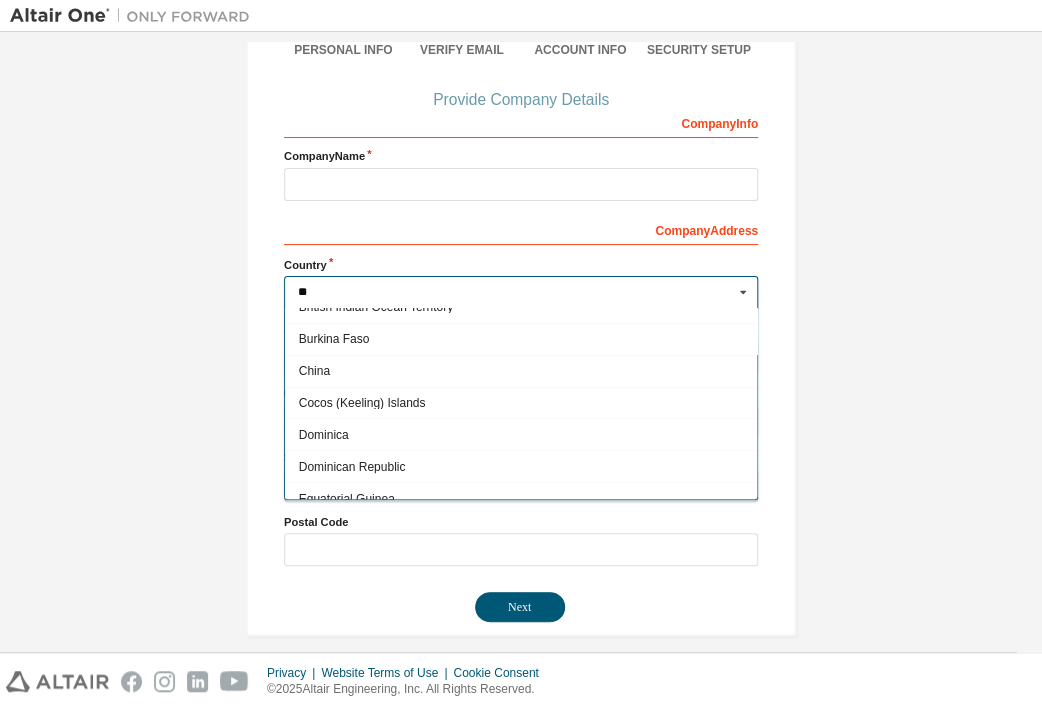 scroll, scrollTop: 0, scrollLeft: 0, axis: both 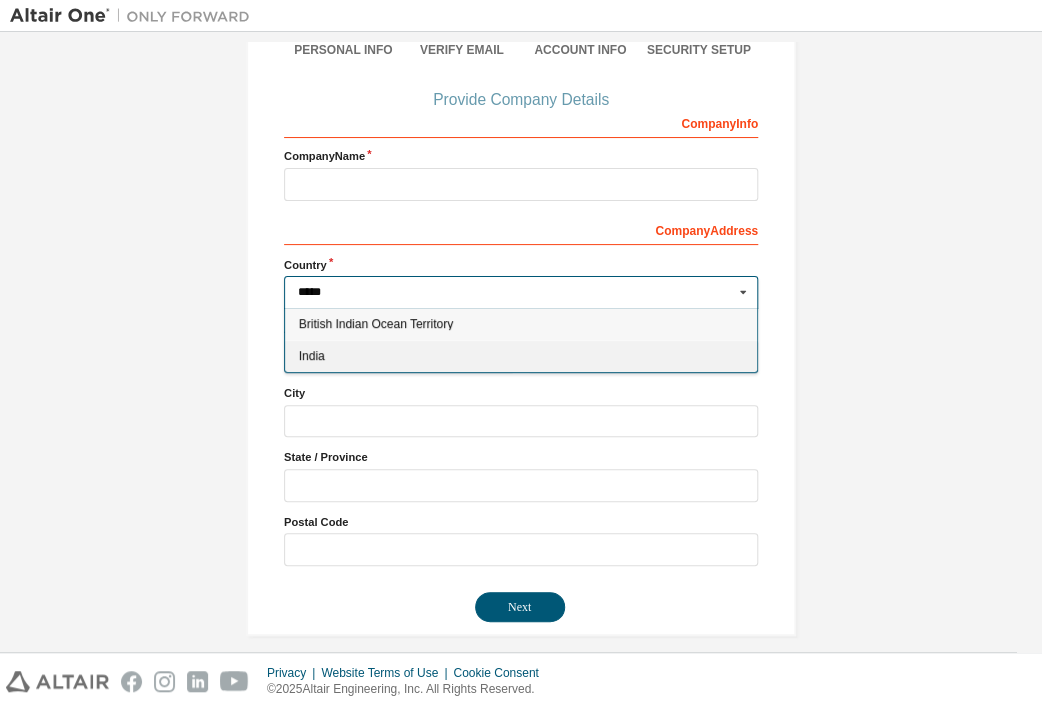 type on "*****" 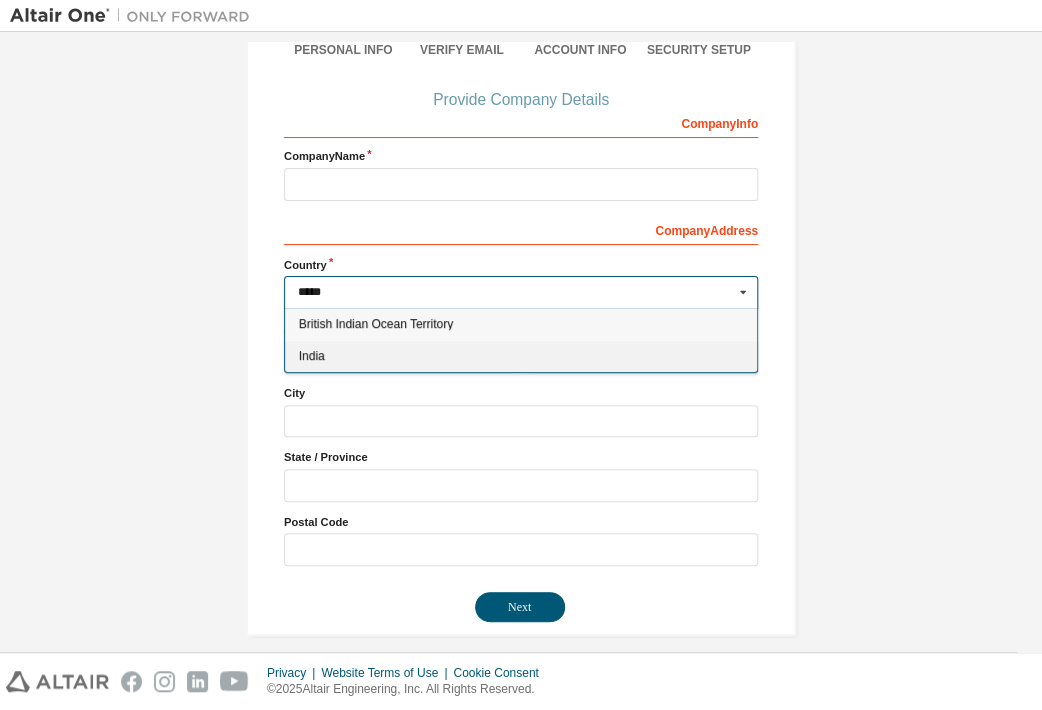 click on "India" at bounding box center [521, 356] 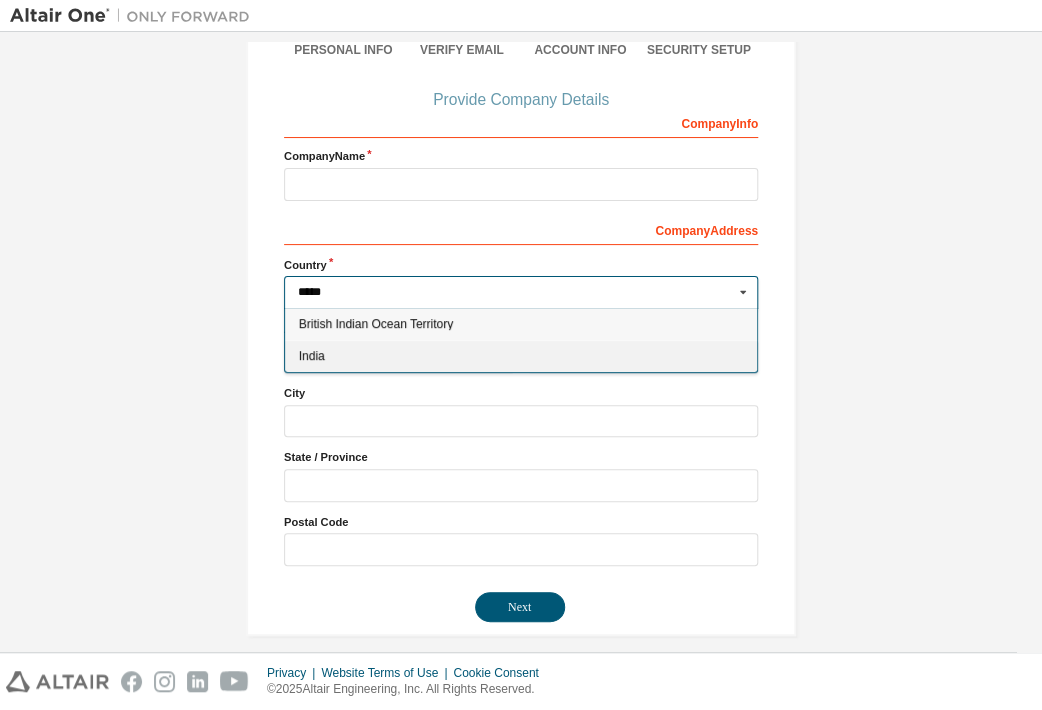 type on "***" 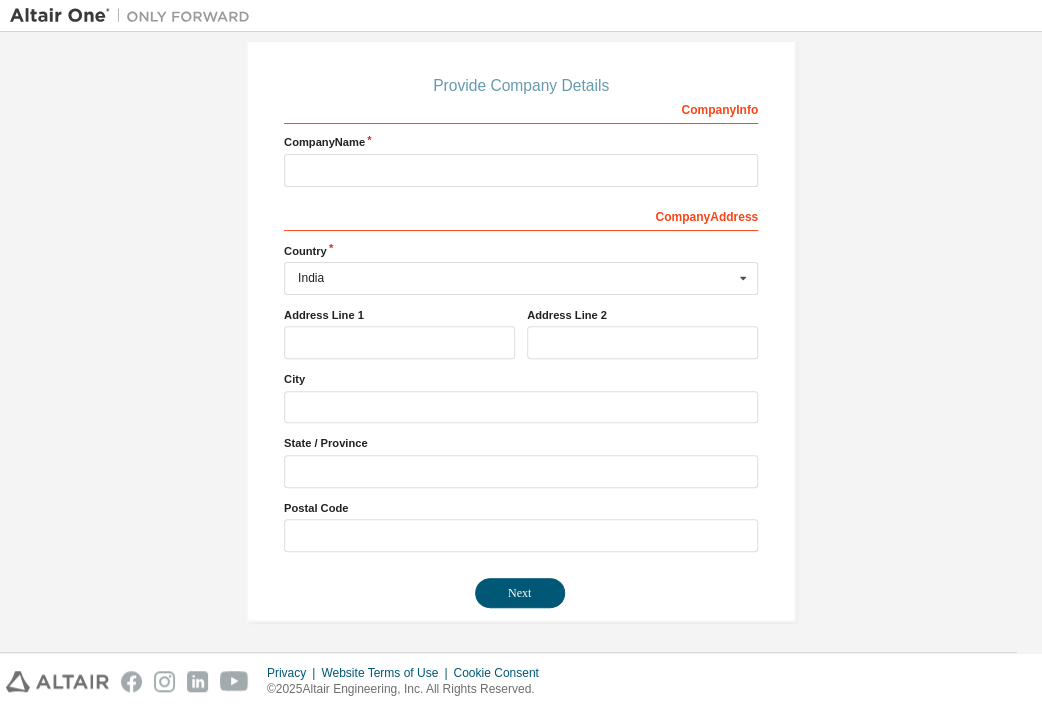 scroll, scrollTop: 0, scrollLeft: 0, axis: both 